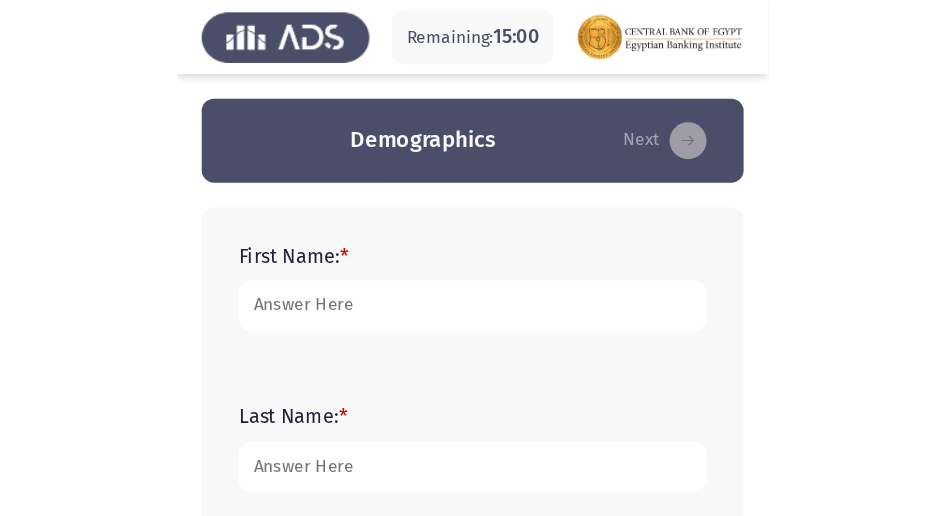 scroll, scrollTop: 0, scrollLeft: 0, axis: both 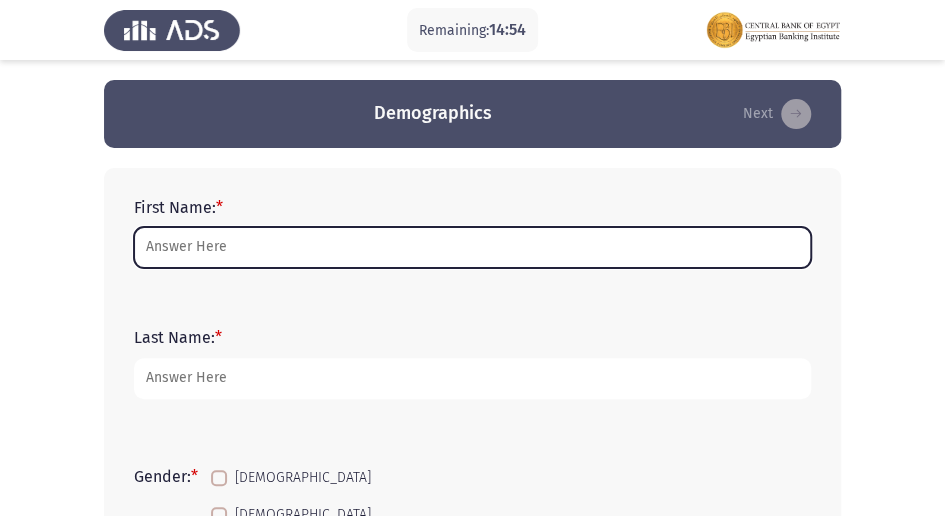 click on "First Name:   *" at bounding box center [472, 247] 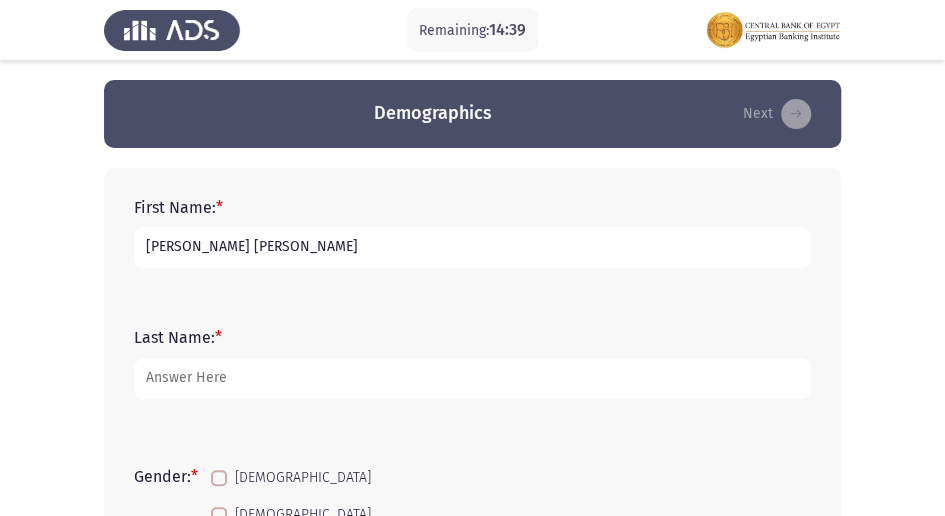 type on "[PERSON_NAME] [PERSON_NAME]" 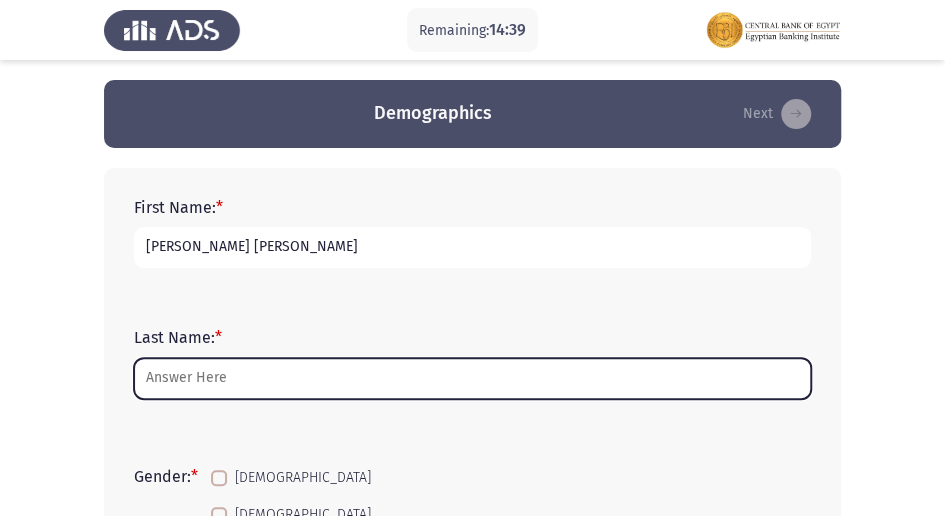 click on "Last Name:    *" at bounding box center [472, 378] 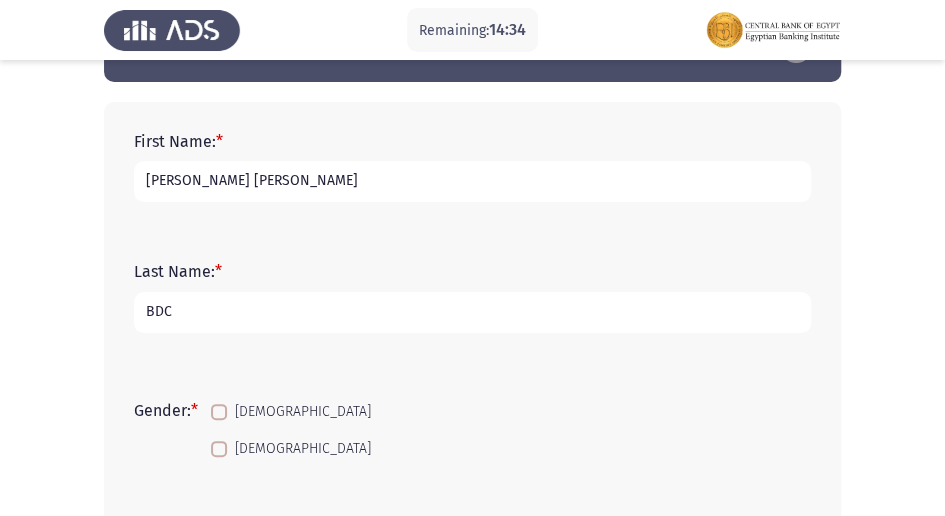 type on "BDC" 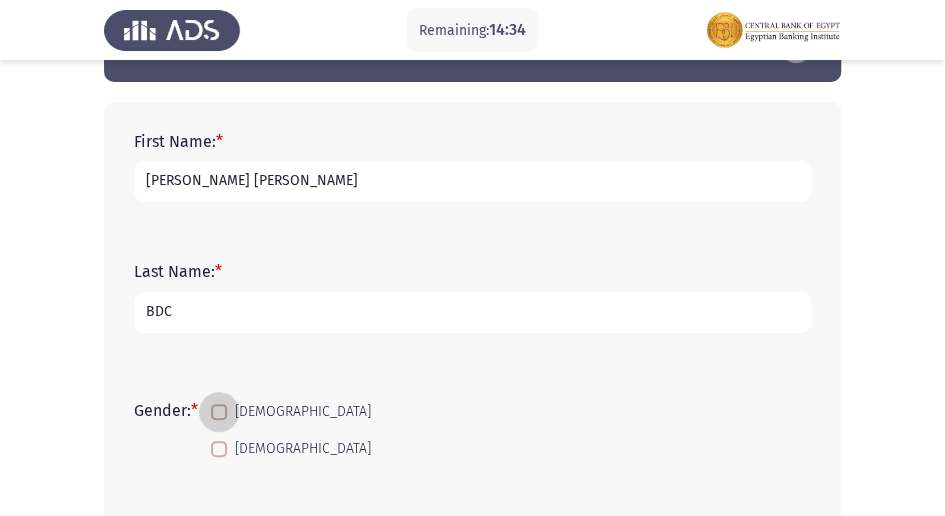 click on "[DEMOGRAPHIC_DATA]" at bounding box center [291, 412] 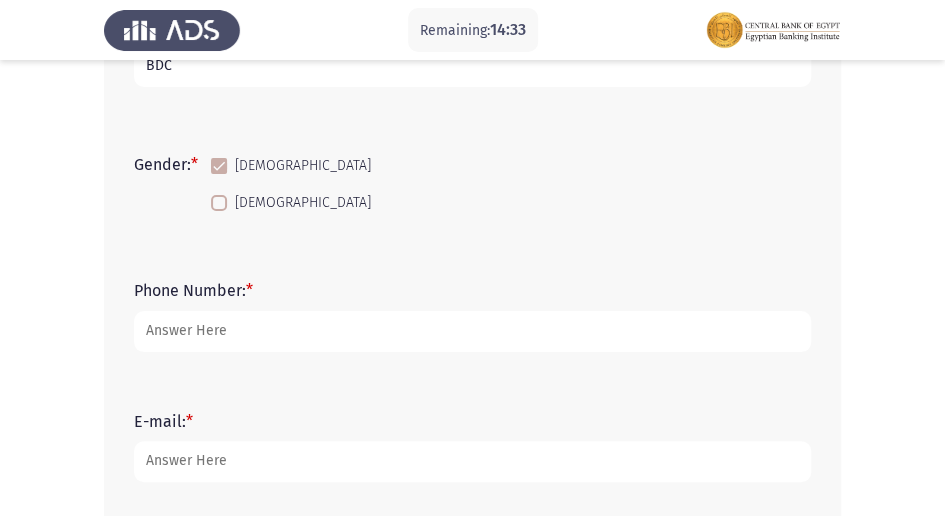 scroll, scrollTop: 333, scrollLeft: 0, axis: vertical 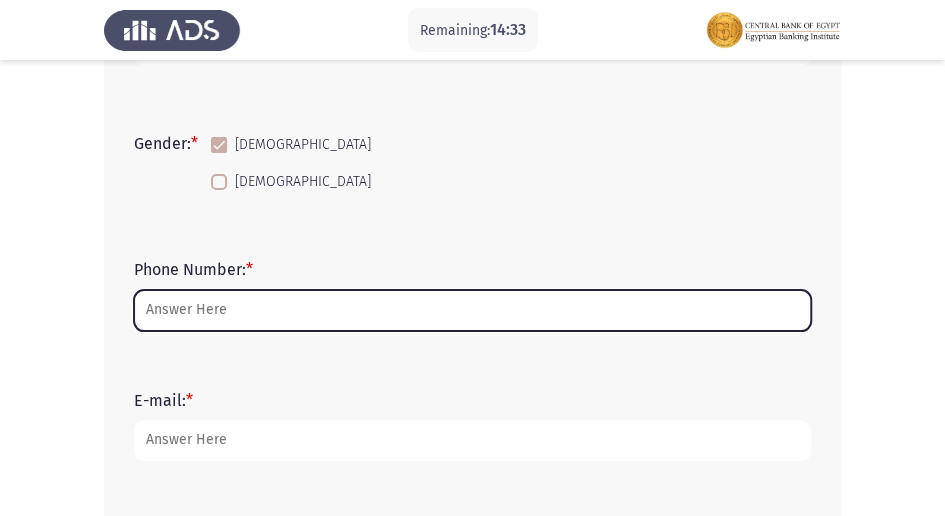 click on "Phone Number:    *" at bounding box center (472, 310) 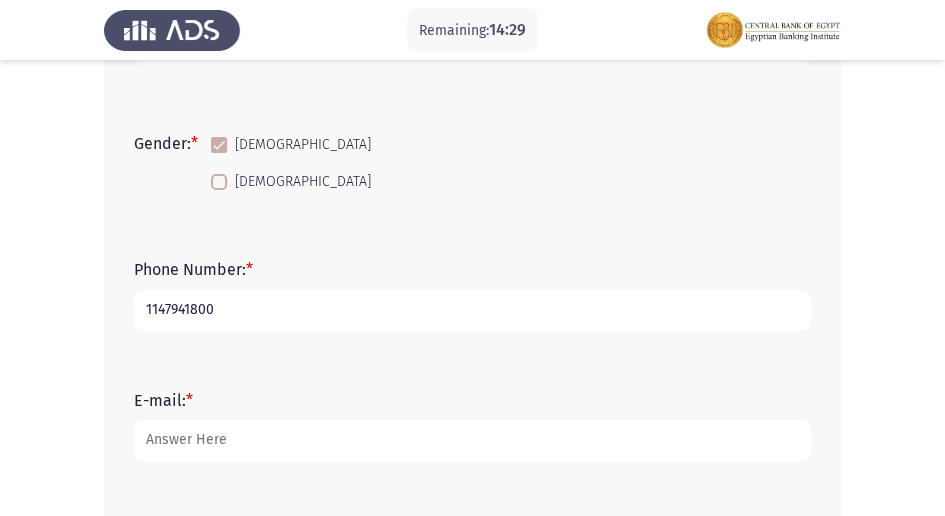 type on "1147941800" 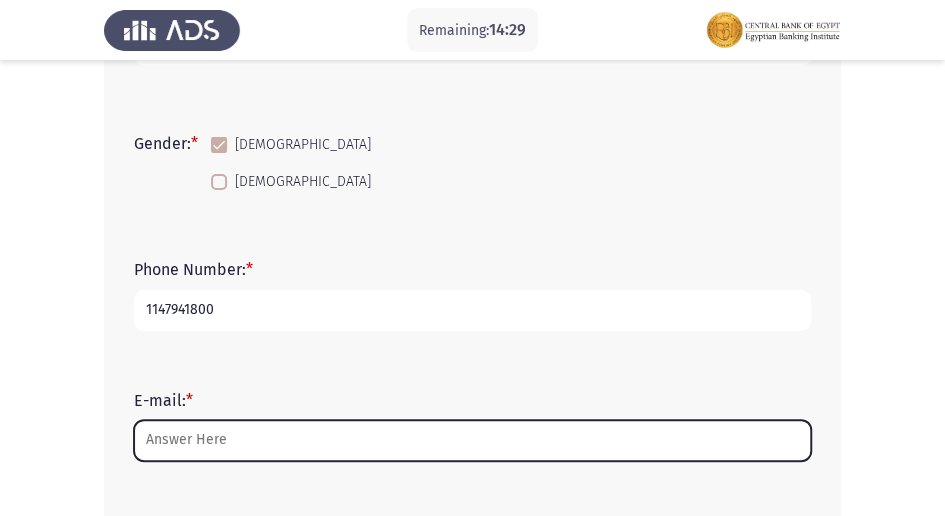 click on "E-mail:   *" at bounding box center [472, 440] 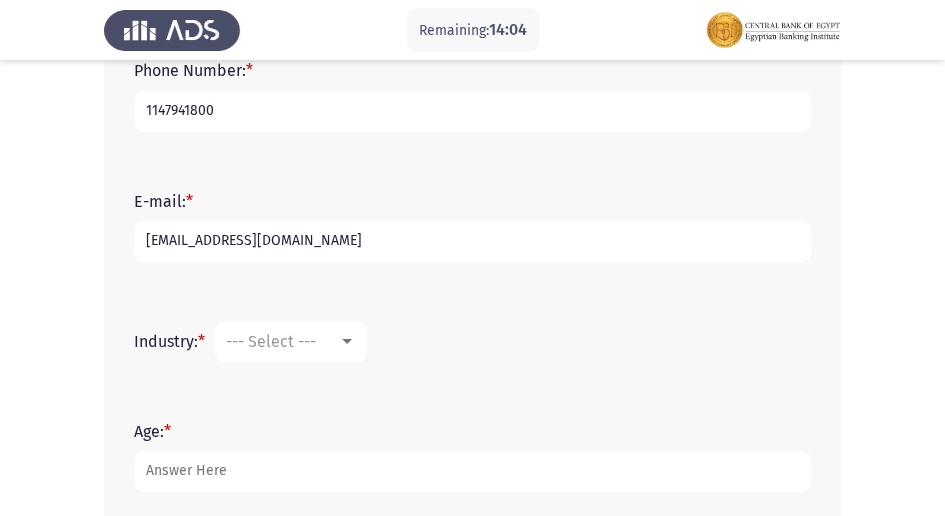 scroll, scrollTop: 533, scrollLeft: 0, axis: vertical 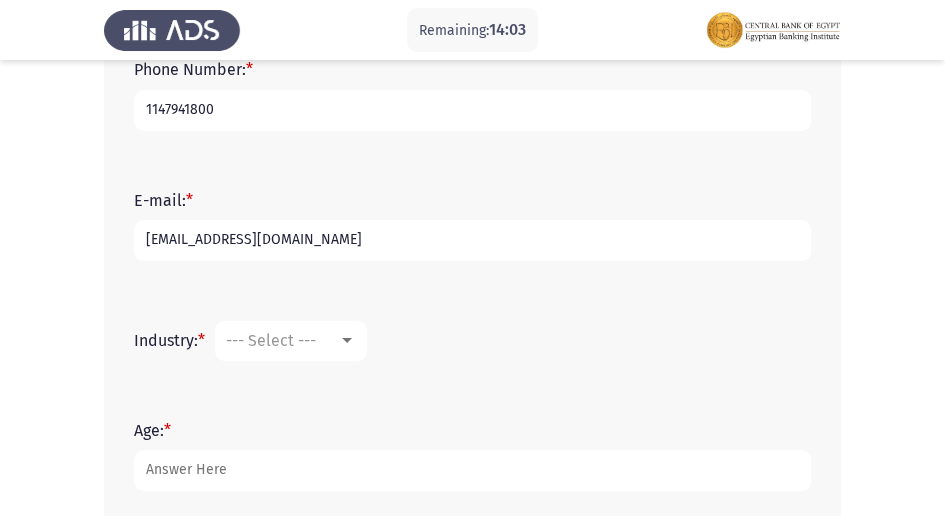 type on "[EMAIL_ADDRESS][DOMAIN_NAME]" 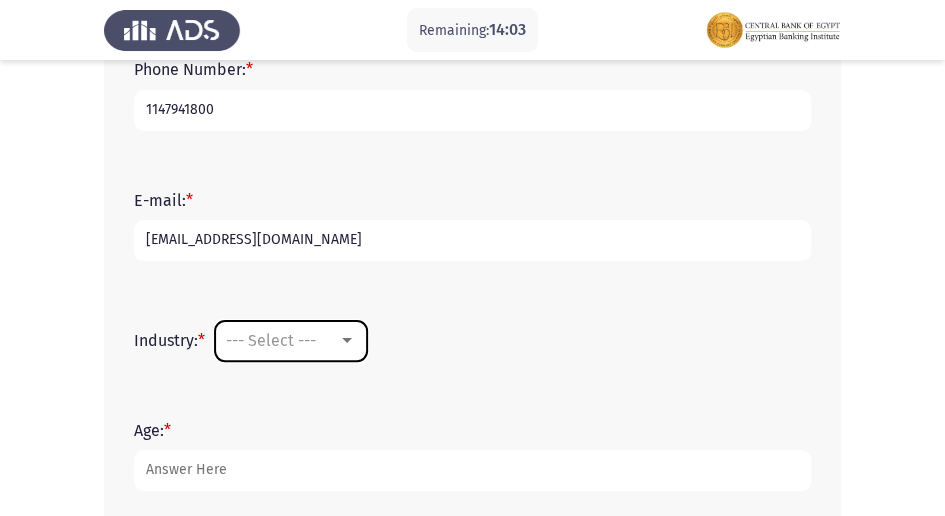click on "--- Select ---" at bounding box center (271, 340) 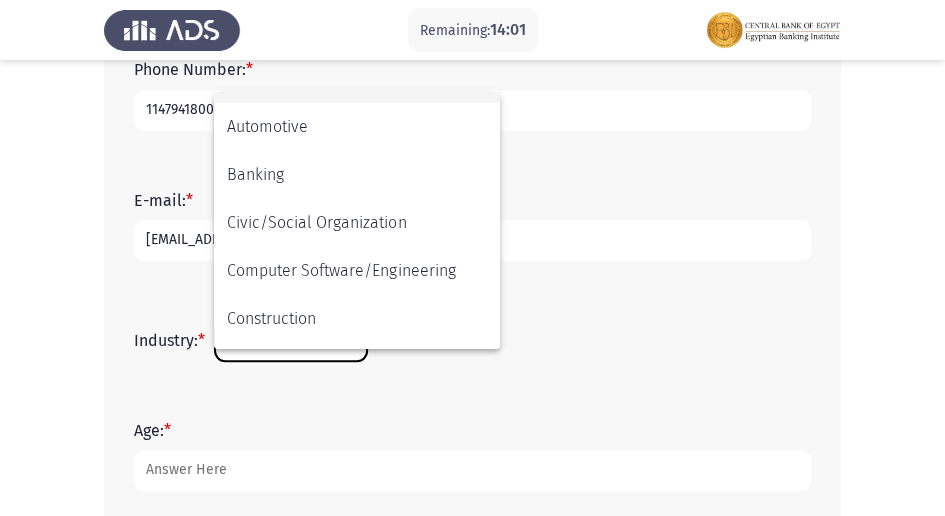 scroll, scrollTop: 200, scrollLeft: 0, axis: vertical 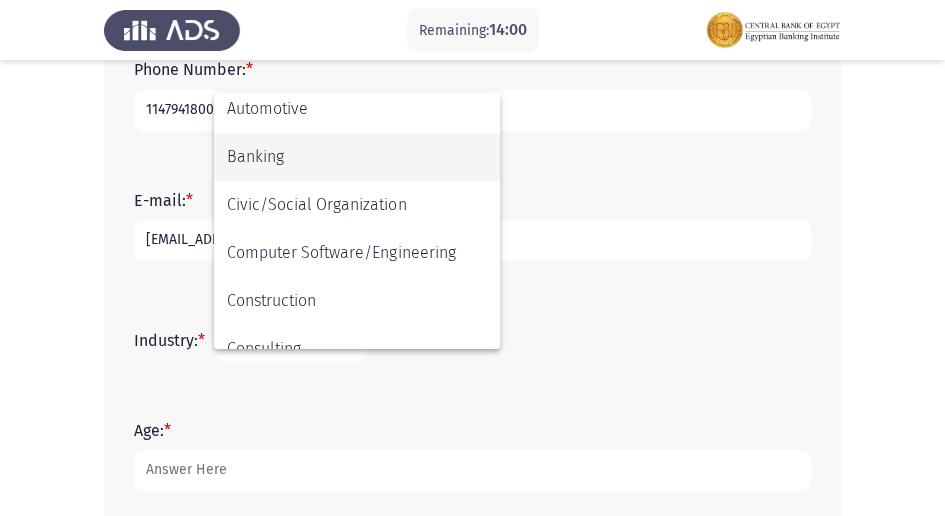 click on "Banking" at bounding box center [357, 157] 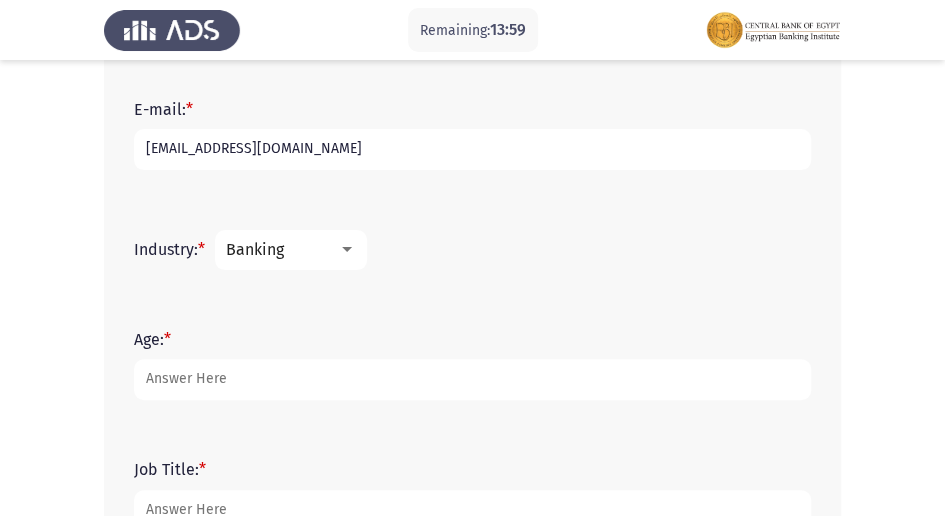 scroll, scrollTop: 666, scrollLeft: 0, axis: vertical 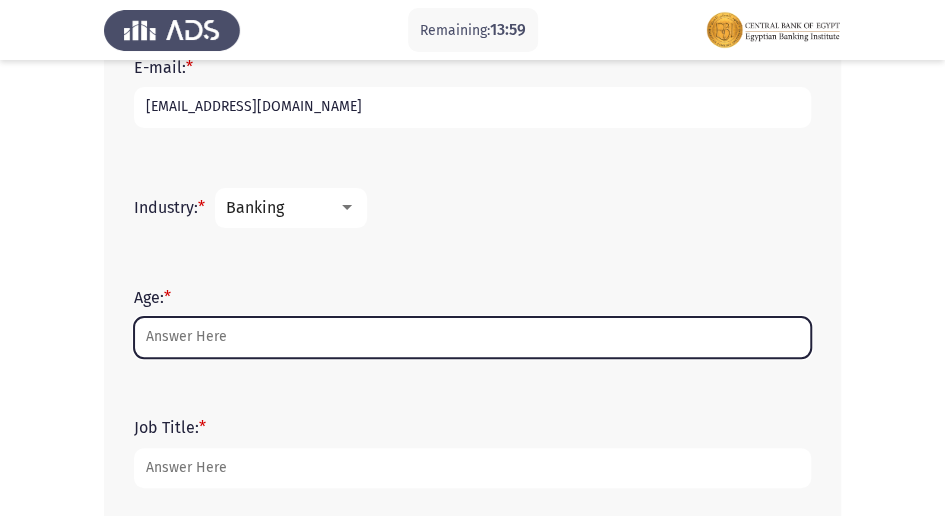 click on "Age:   *" at bounding box center (472, 337) 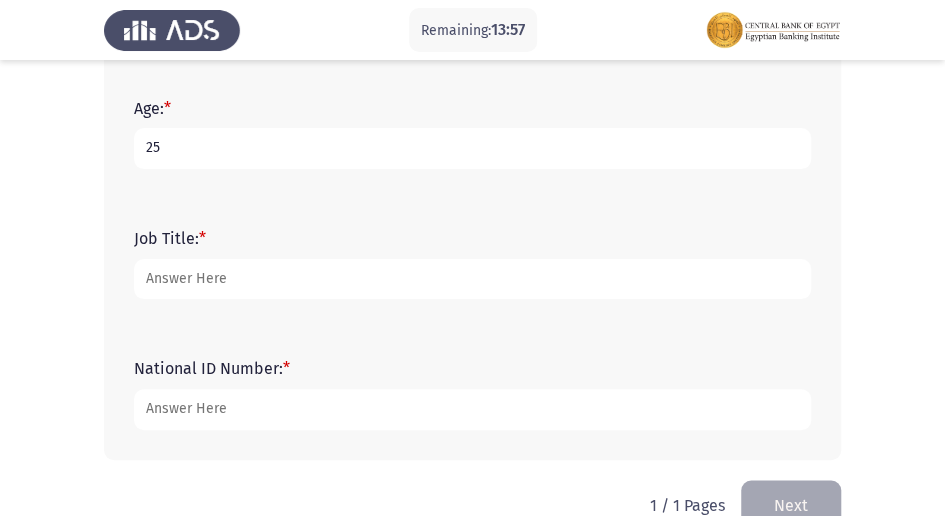 scroll, scrollTop: 866, scrollLeft: 0, axis: vertical 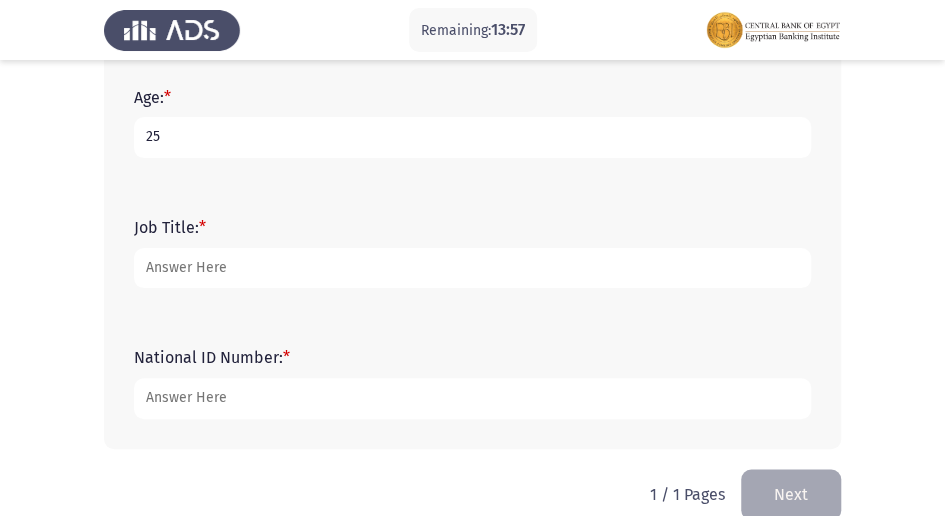 type on "25" 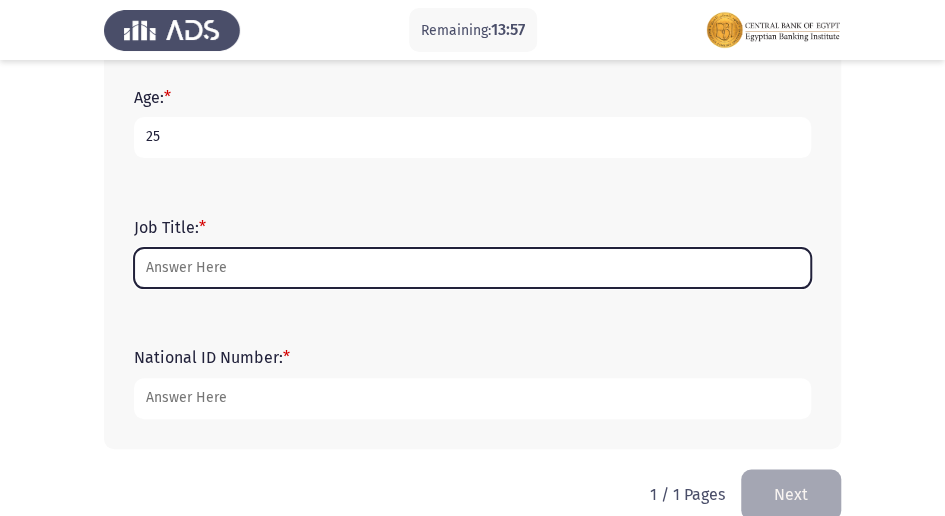 click on "Job Title:   *" at bounding box center [472, 268] 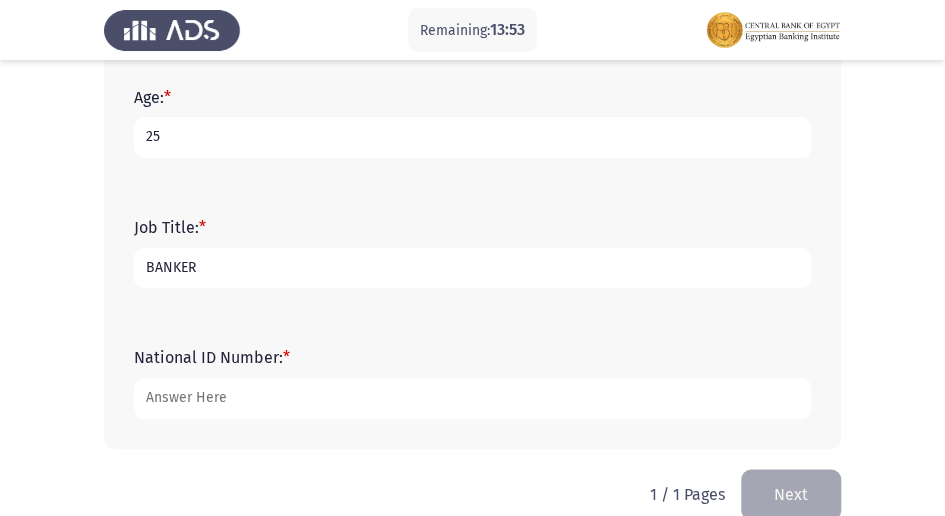 type on "BANKER" 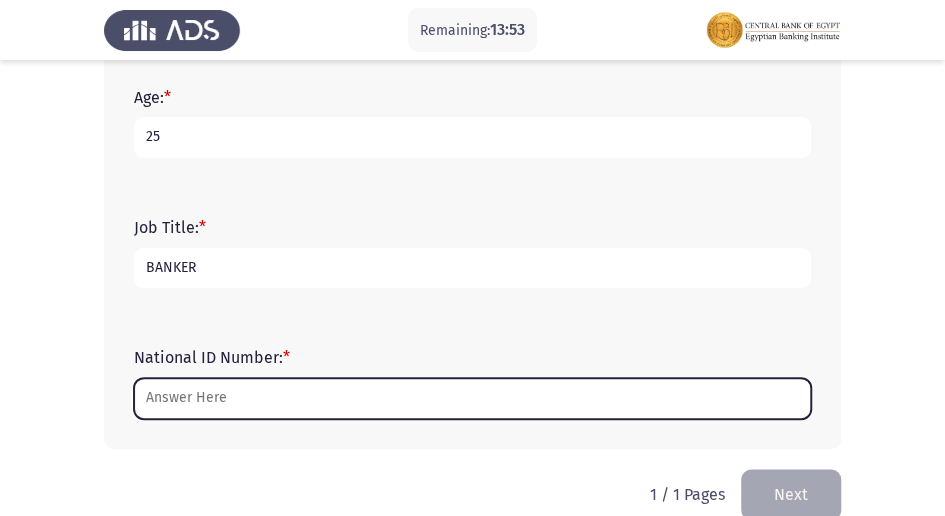 click on "National ID Number:   *" at bounding box center [472, 398] 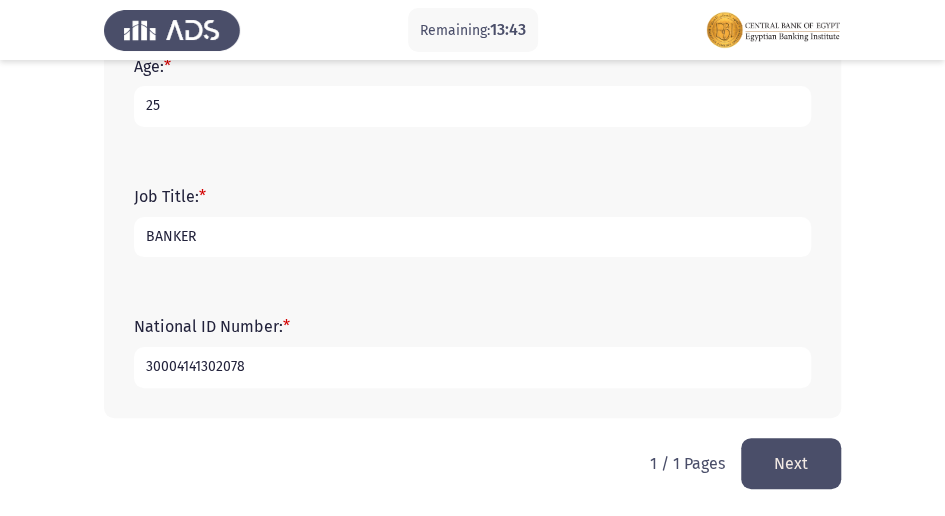scroll, scrollTop: 898, scrollLeft: 0, axis: vertical 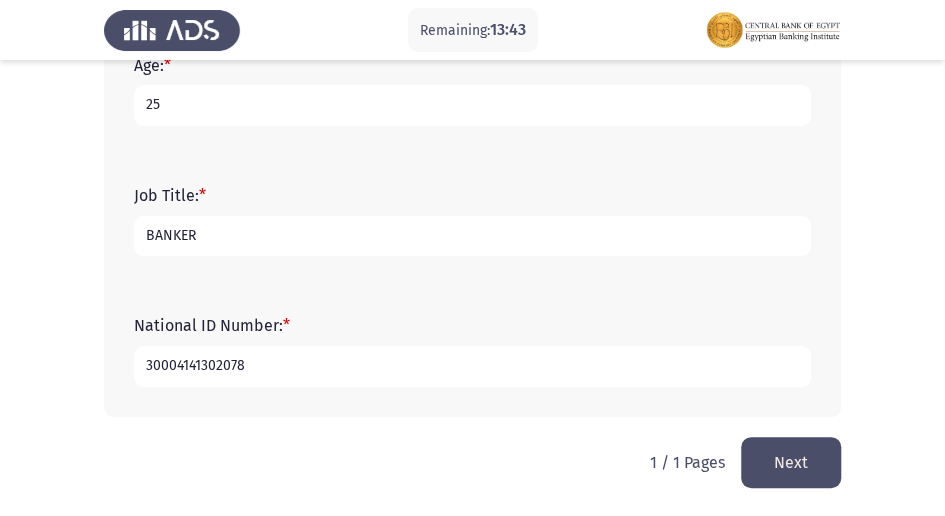 type on "30004141302078" 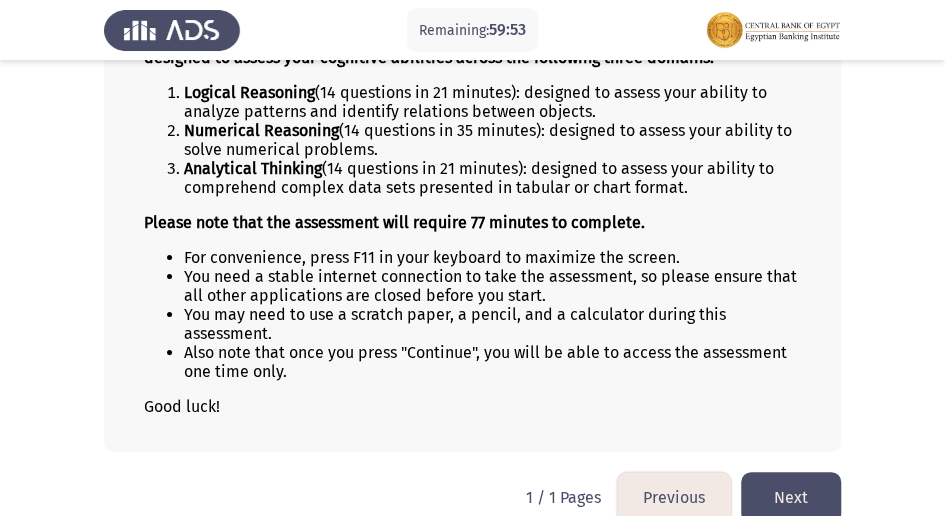 scroll, scrollTop: 245, scrollLeft: 0, axis: vertical 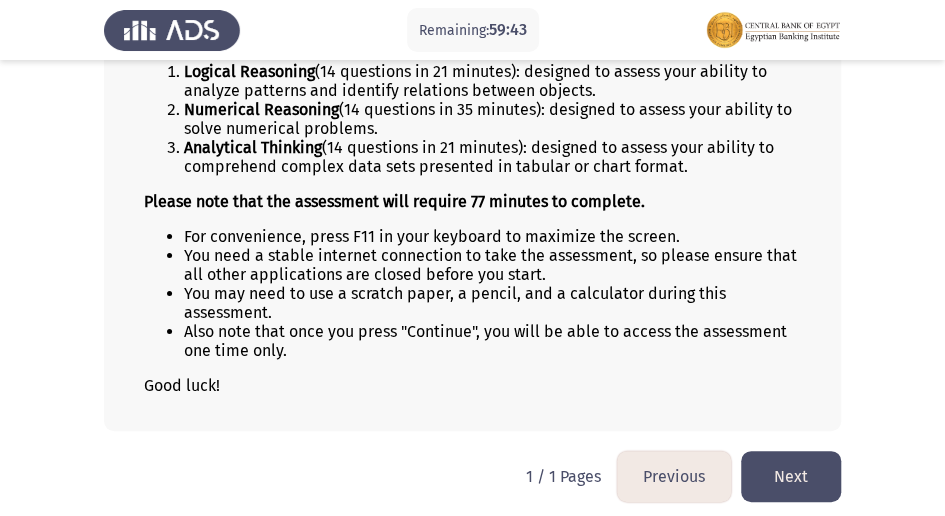 click on "Next" 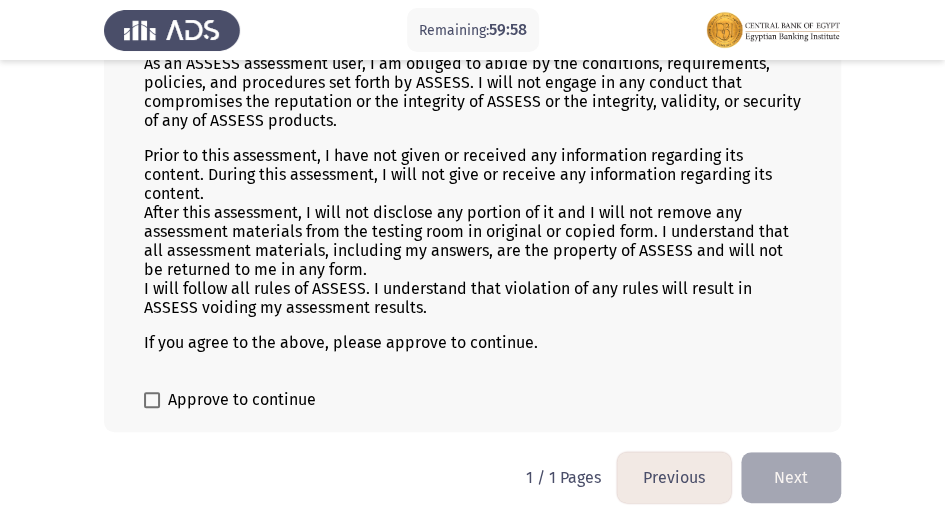 scroll, scrollTop: 200, scrollLeft: 0, axis: vertical 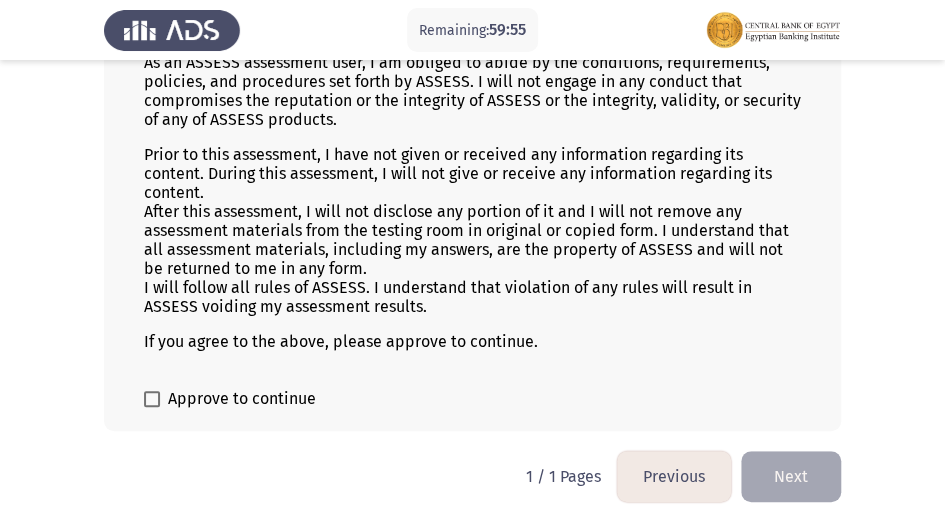 click at bounding box center [152, 399] 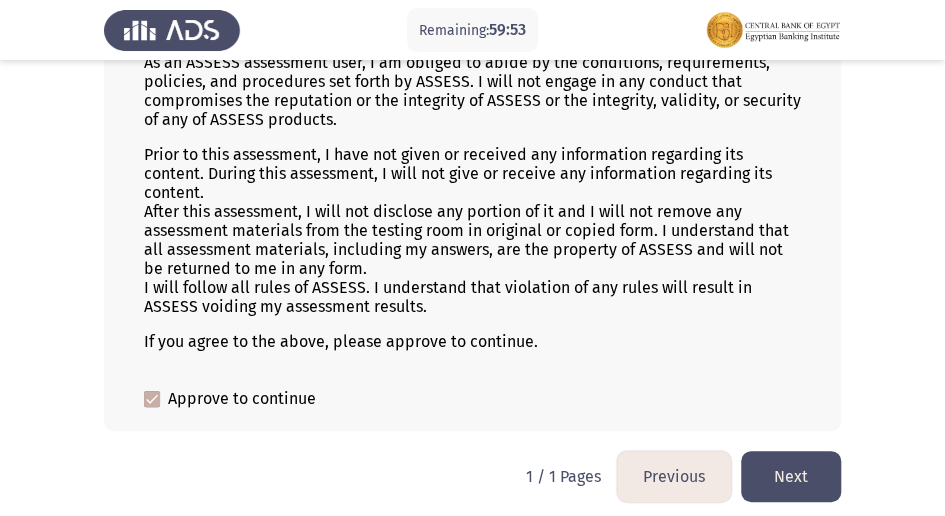 click on "Next" 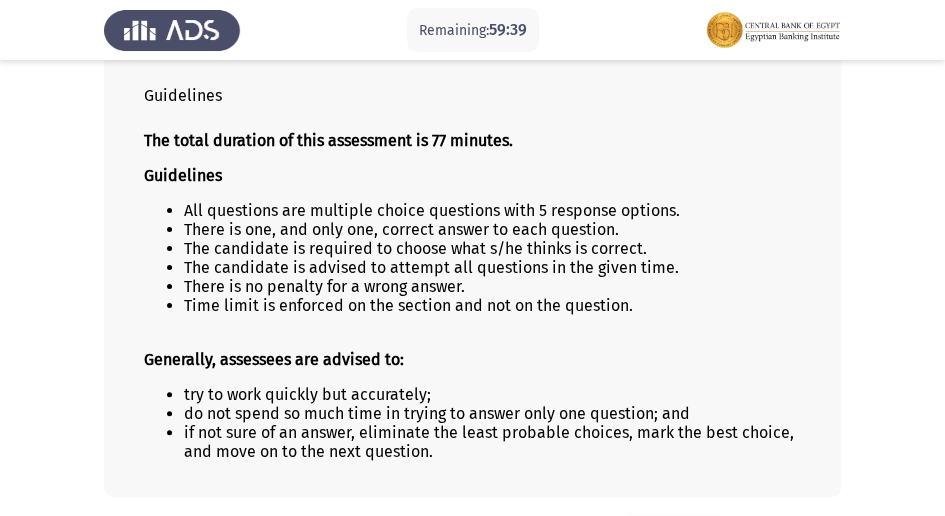 scroll, scrollTop: 189, scrollLeft: 0, axis: vertical 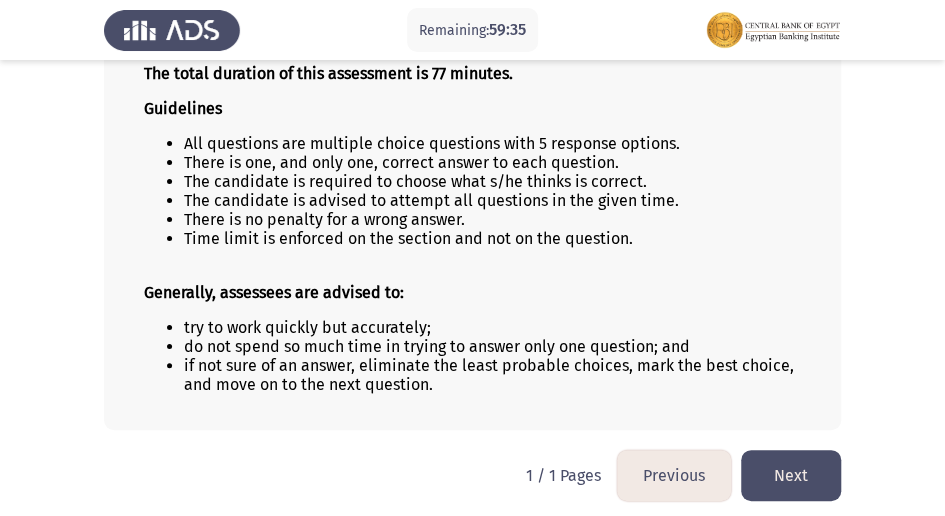 click on "Next" 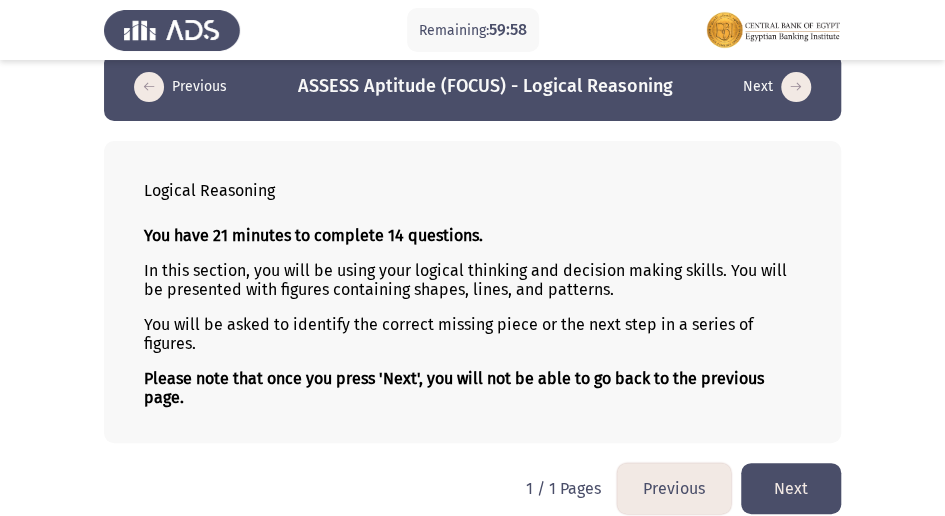 scroll, scrollTop: 42, scrollLeft: 0, axis: vertical 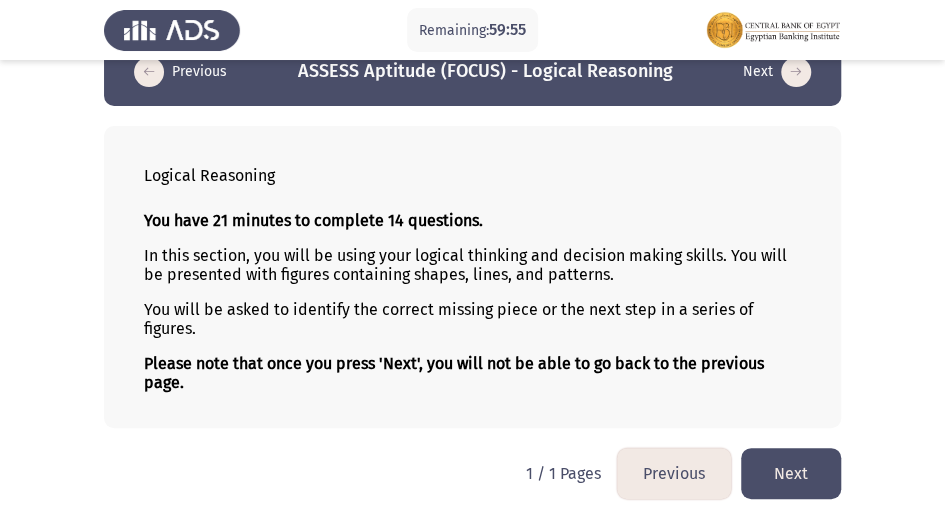click on "Remaining:  59:55  Previous   ASSESS Aptitude (FOCUS) - Logical Reasoning   Next  Logical Reasoning You have 21 minutes to complete 14 questions. In this section, you will be using your logical thinking and decision making skills. You will be presented with figures containing shapes, lines, and patterns. You will be asked to identify the correct missing piece or the next step in a series of figures.  Please note that once you press 'Next', you will not be able to go back to the previous page.  1 / 1 Pages   Previous   Next" at bounding box center (472, 238) 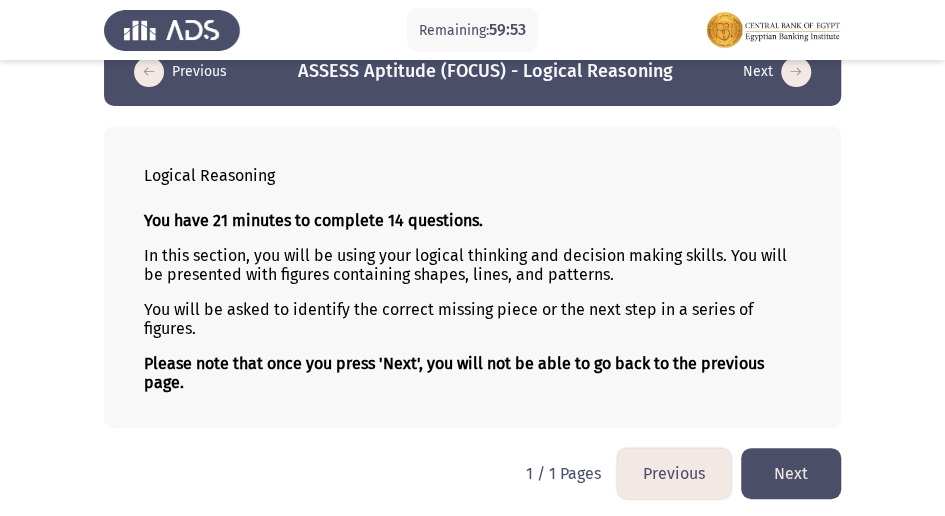 click on "Next" 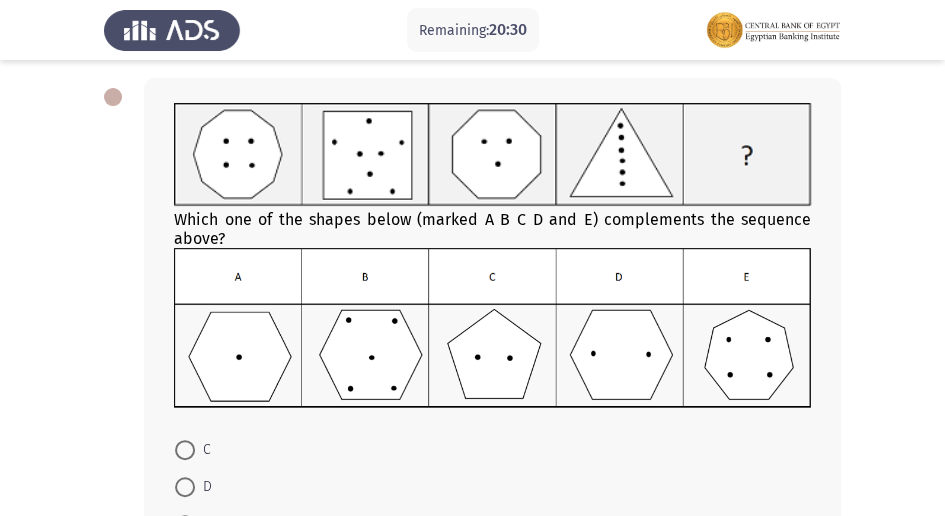 scroll, scrollTop: 66, scrollLeft: 0, axis: vertical 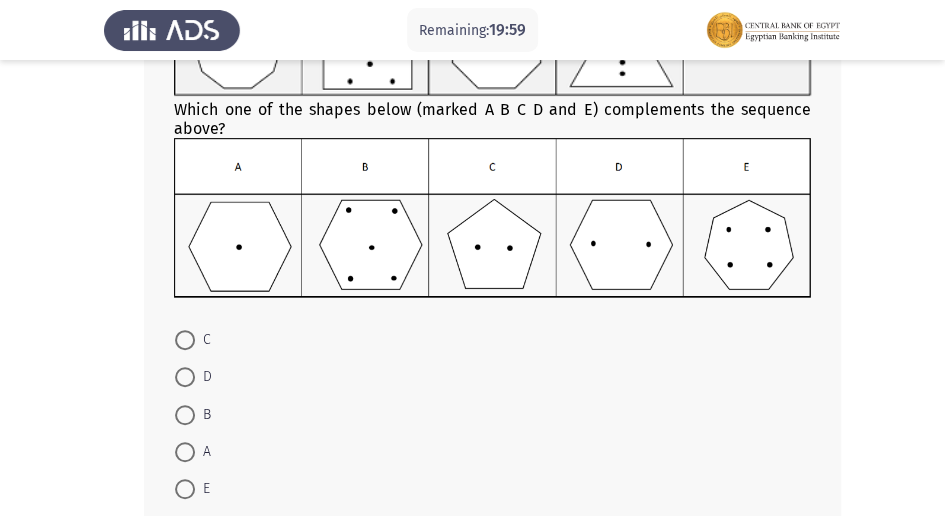 click at bounding box center (185, 489) 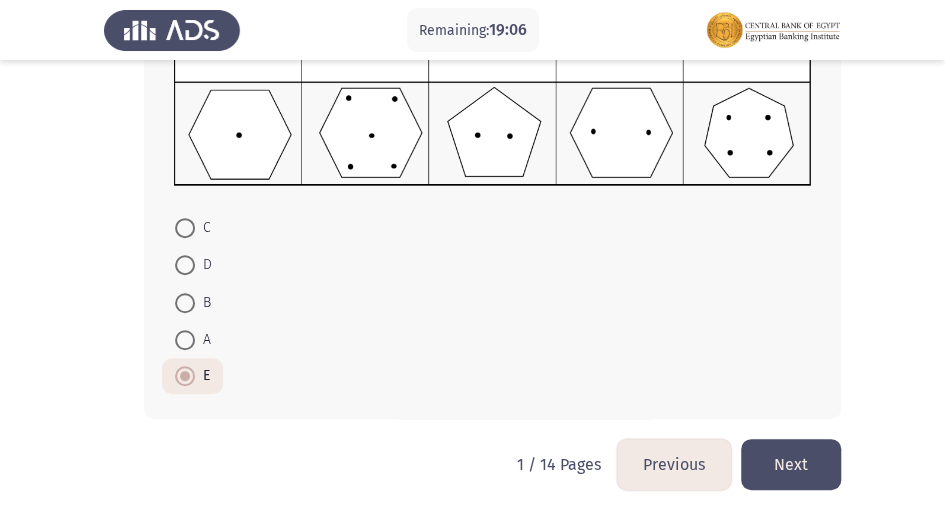 scroll, scrollTop: 312, scrollLeft: 0, axis: vertical 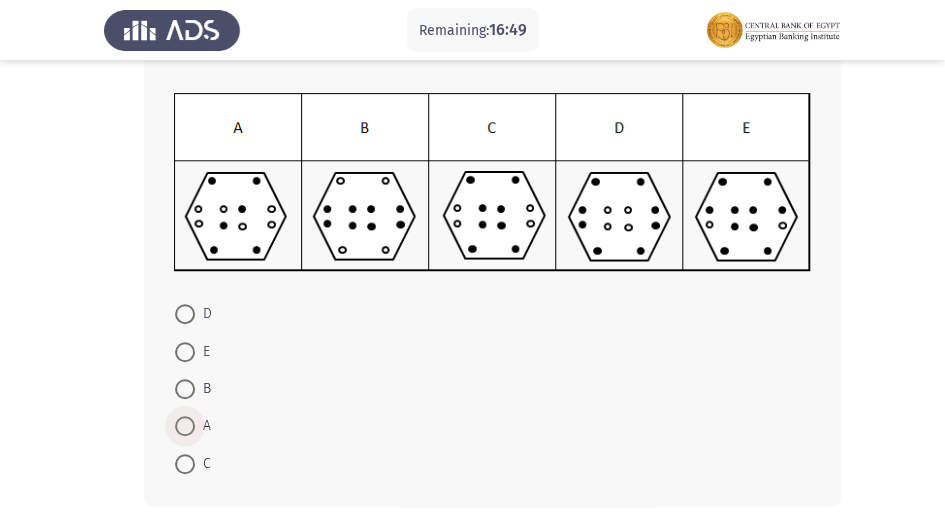 click at bounding box center [185, 426] 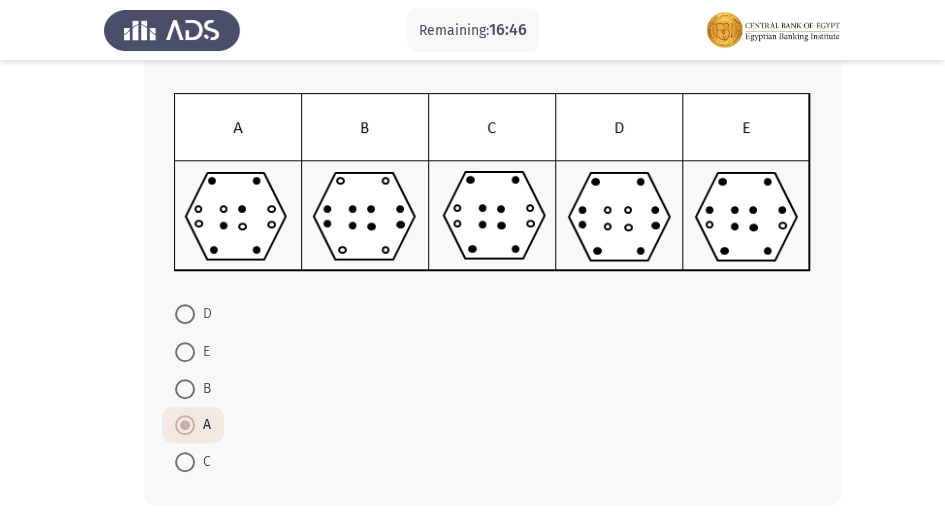 click at bounding box center [185, 425] 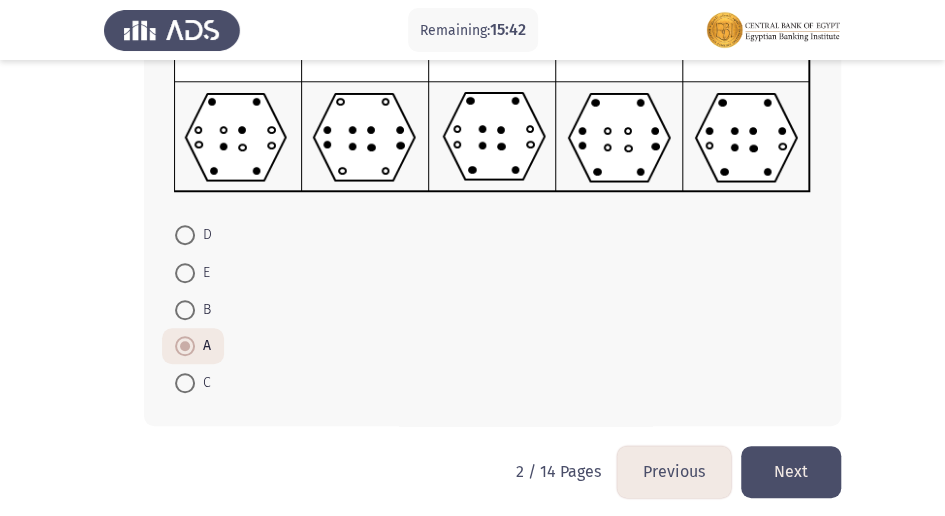 scroll, scrollTop: 353, scrollLeft: 0, axis: vertical 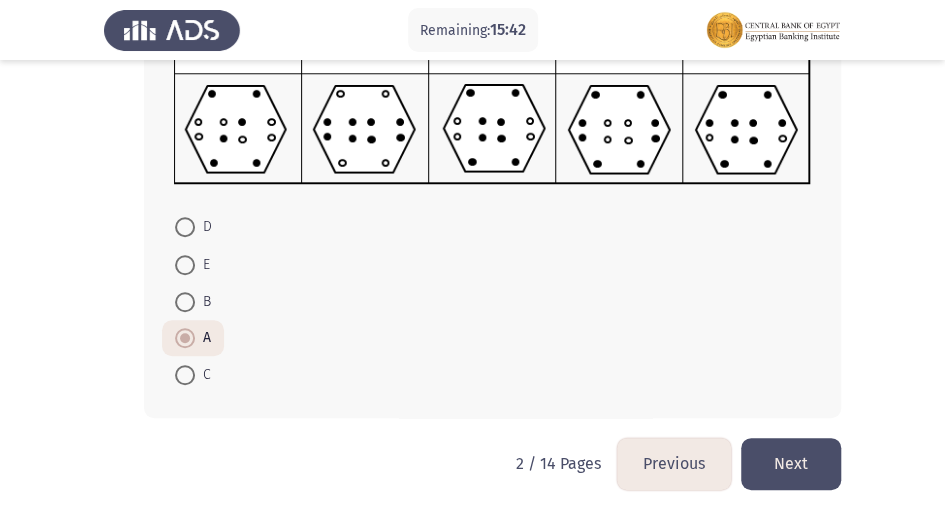 click on "Next" 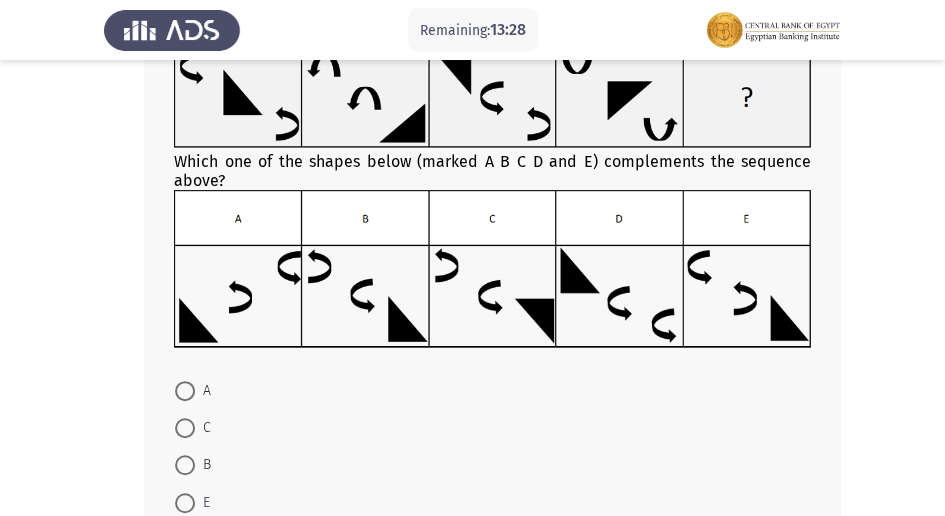 scroll, scrollTop: 246, scrollLeft: 0, axis: vertical 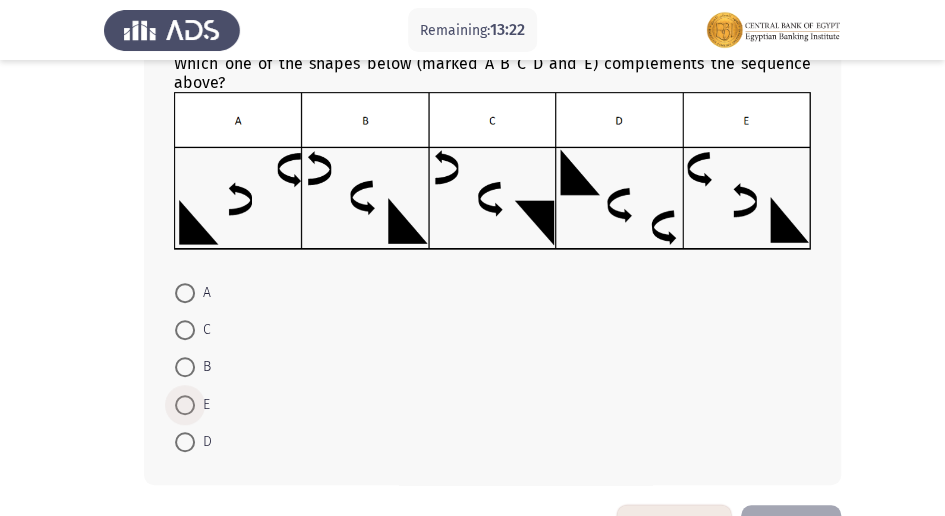 click at bounding box center (185, 405) 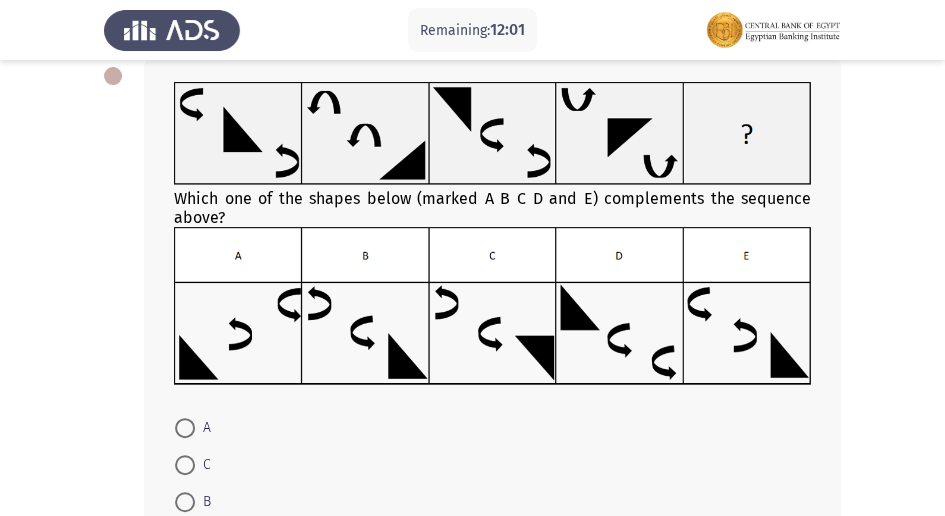 scroll, scrollTop: 178, scrollLeft: 0, axis: vertical 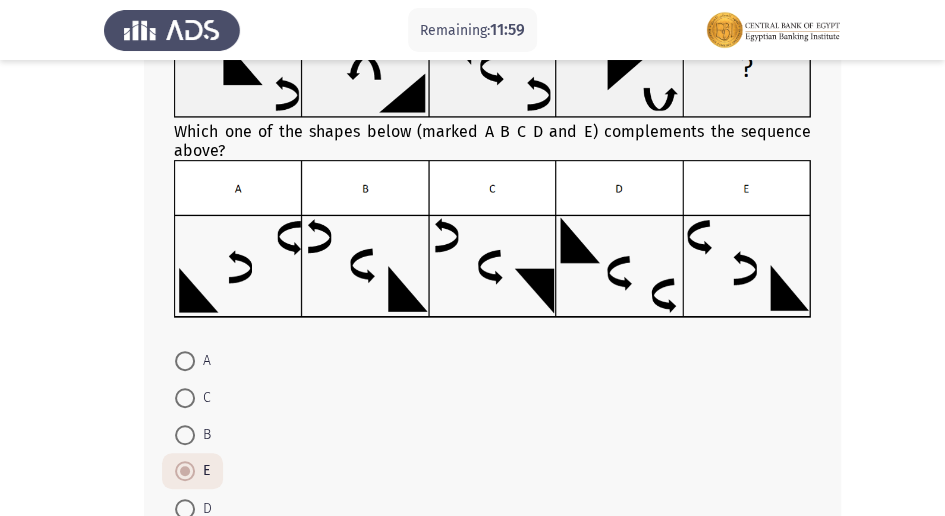 click at bounding box center (185, 435) 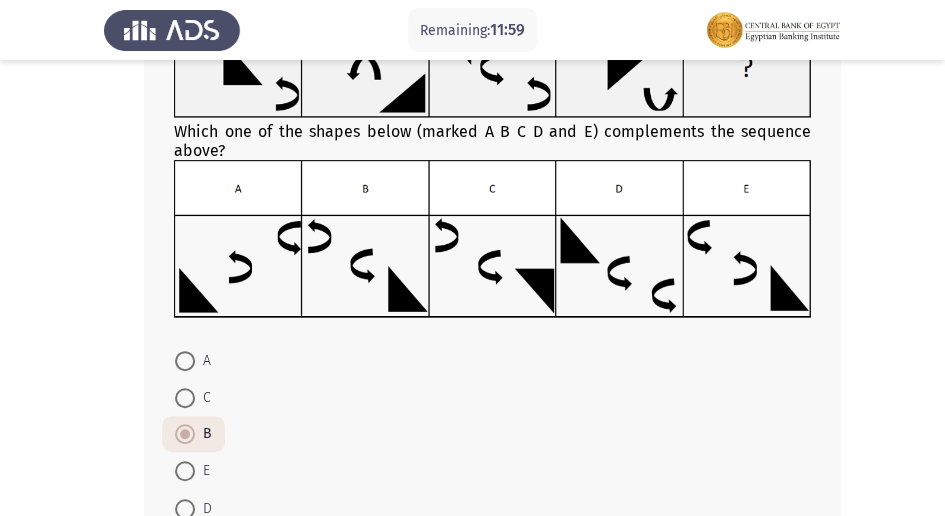 scroll, scrollTop: 311, scrollLeft: 0, axis: vertical 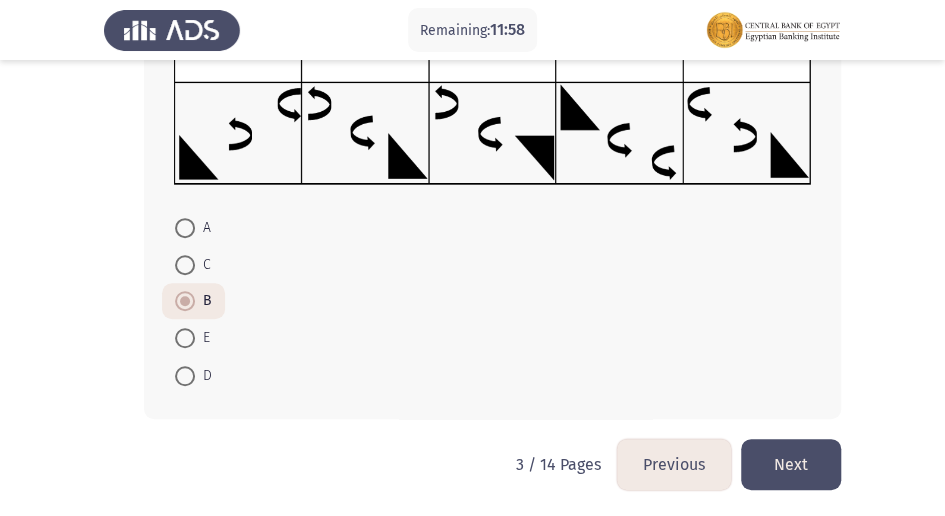 click on "Next" 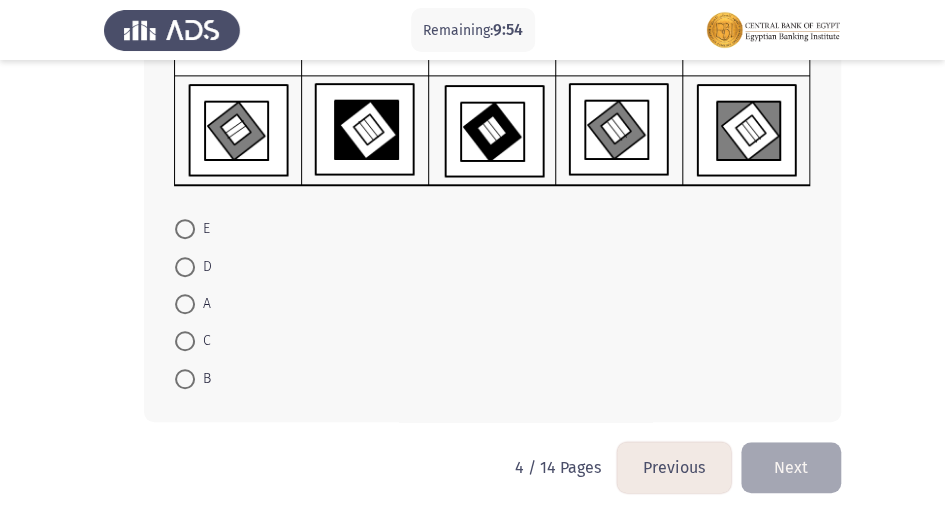scroll, scrollTop: 333, scrollLeft: 0, axis: vertical 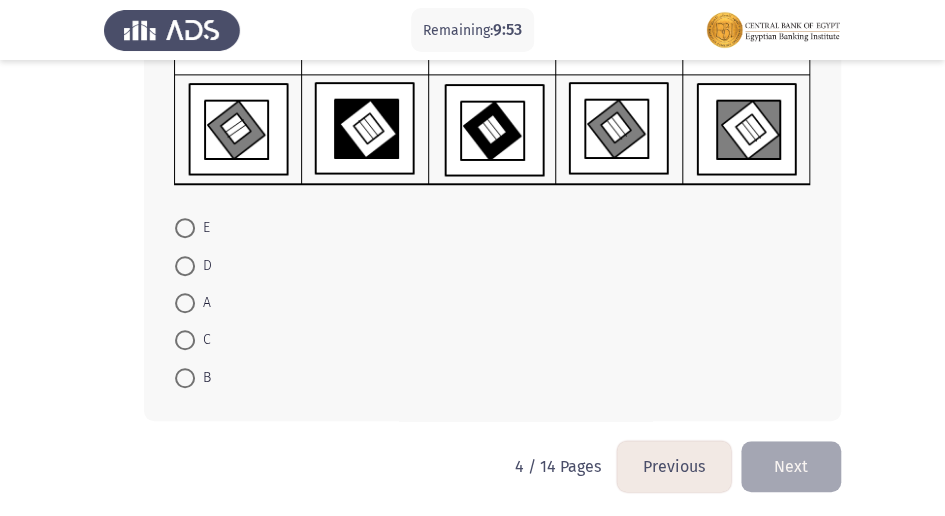 click at bounding box center [185, 228] 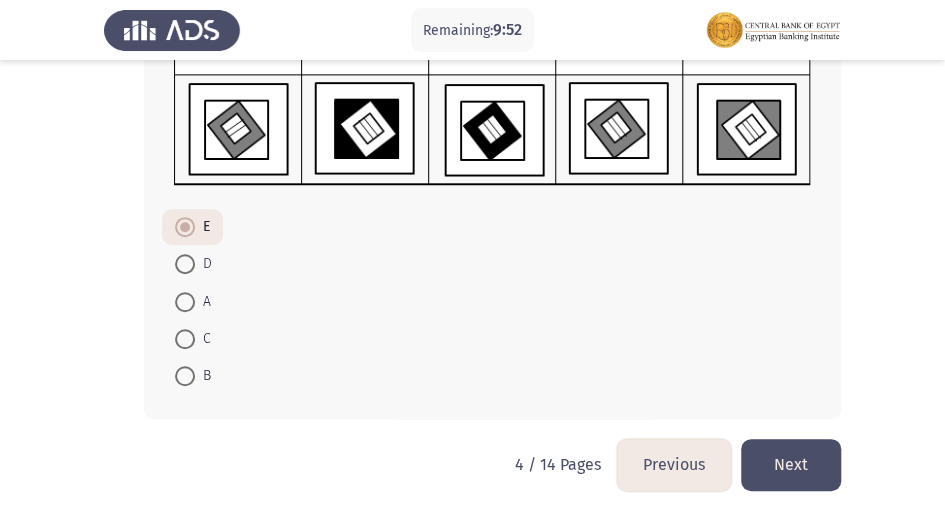 click on "Next" 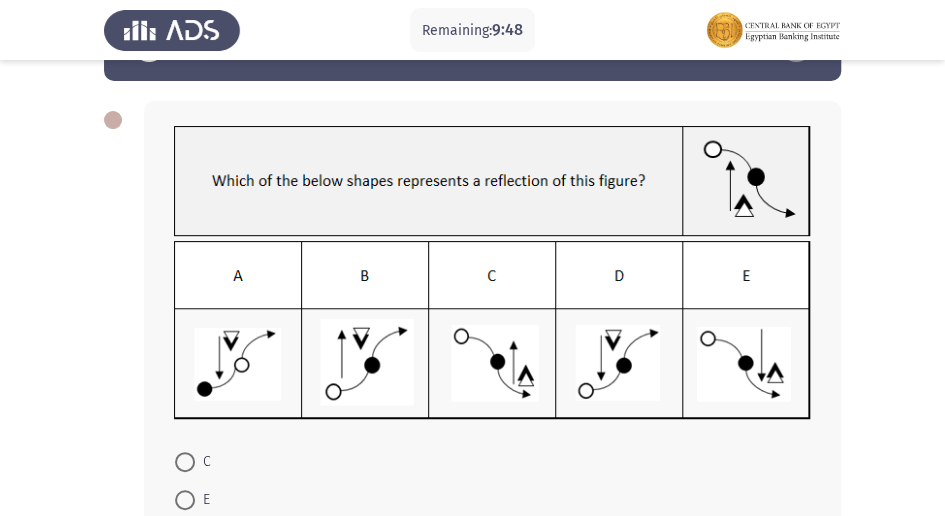 scroll, scrollTop: 66, scrollLeft: 0, axis: vertical 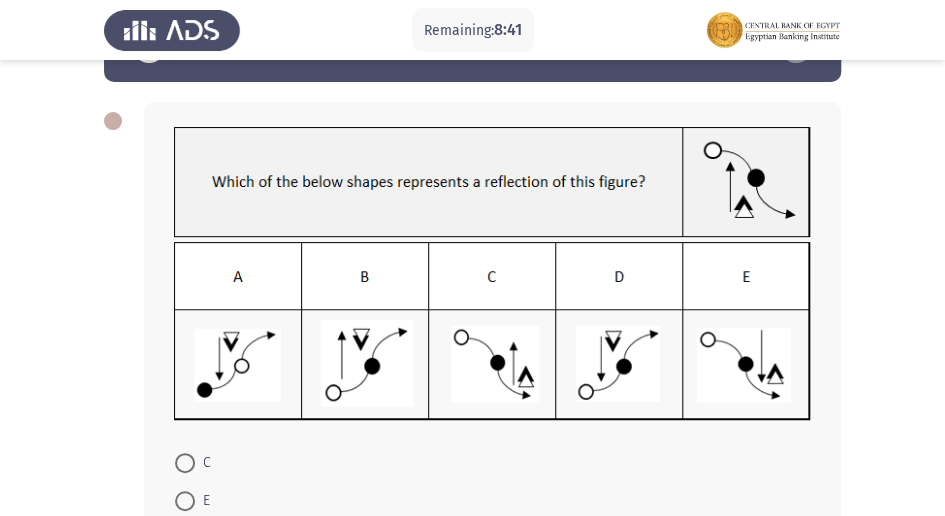 click 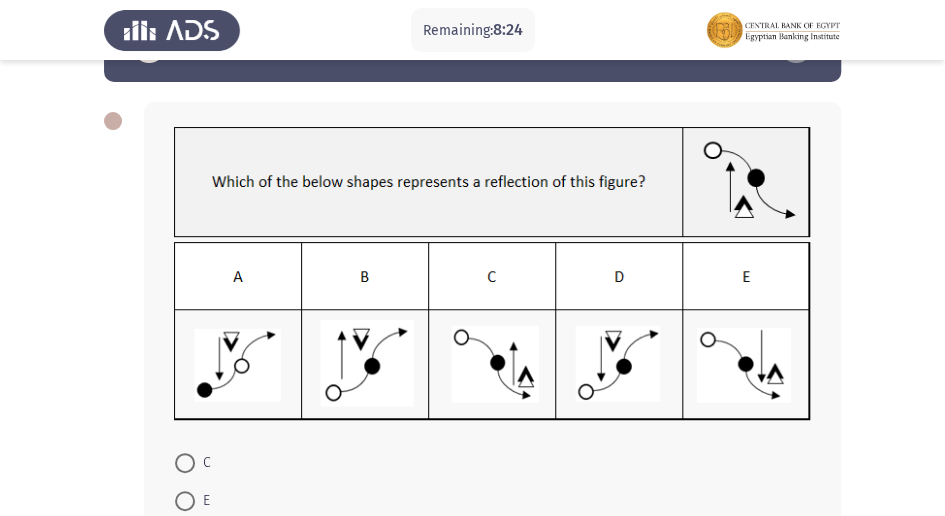 scroll, scrollTop: 133, scrollLeft: 0, axis: vertical 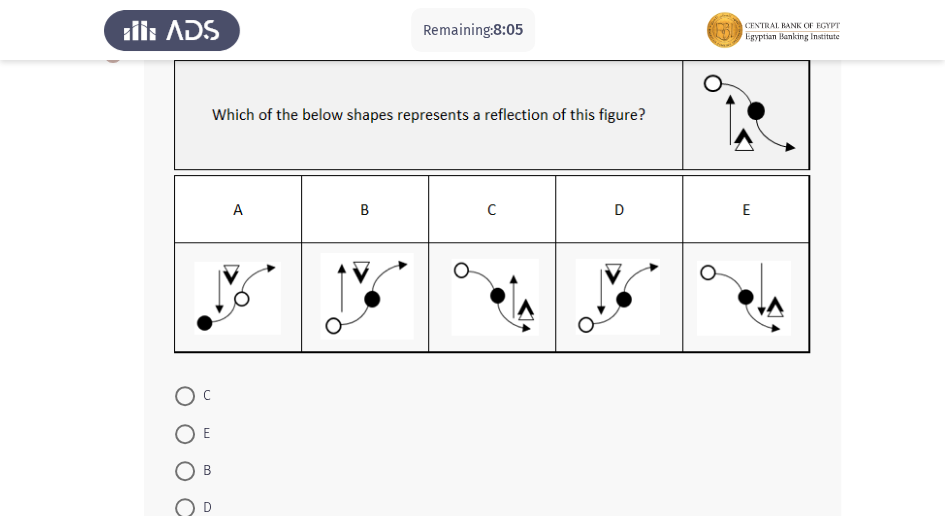 click at bounding box center [185, 508] 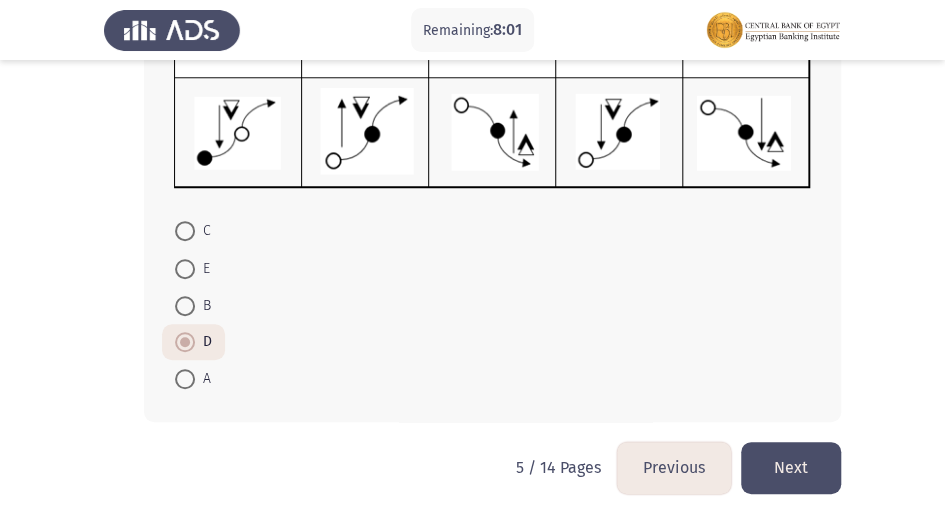 scroll, scrollTop: 302, scrollLeft: 0, axis: vertical 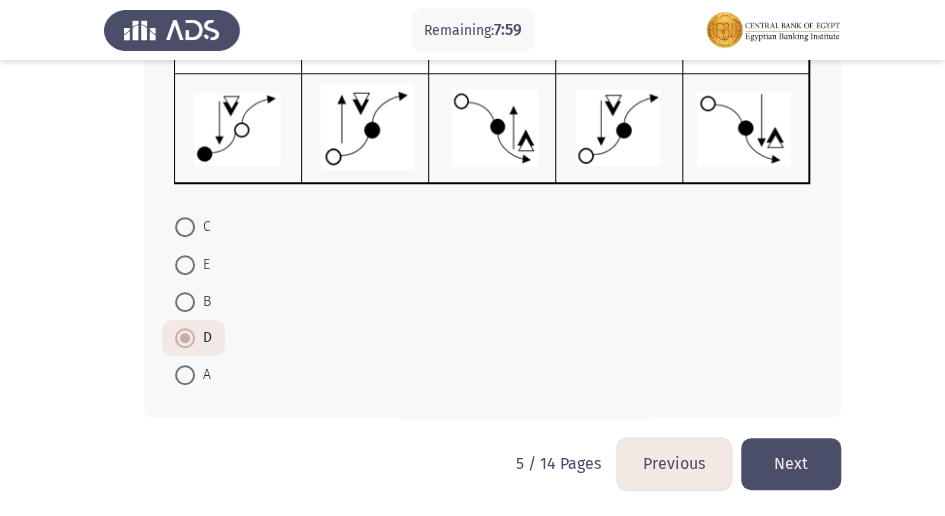 click on "Next" 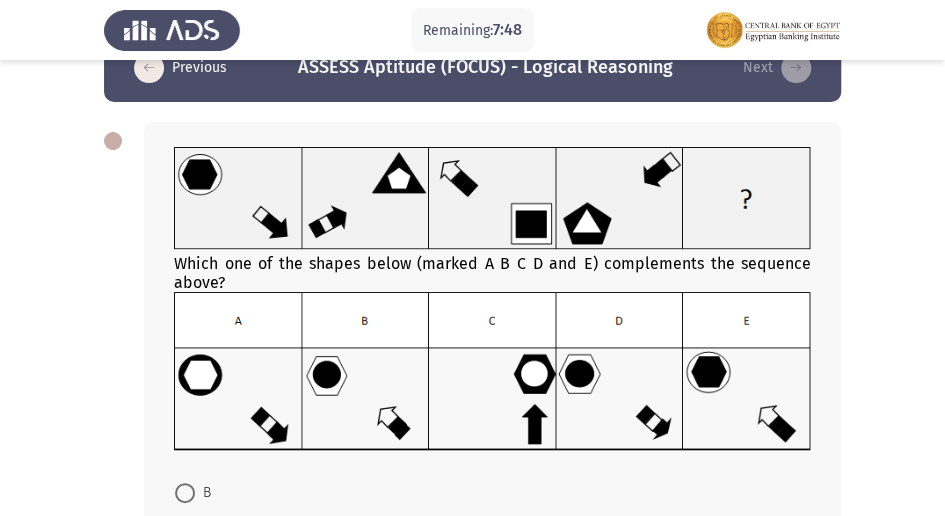 scroll, scrollTop: 46, scrollLeft: 0, axis: vertical 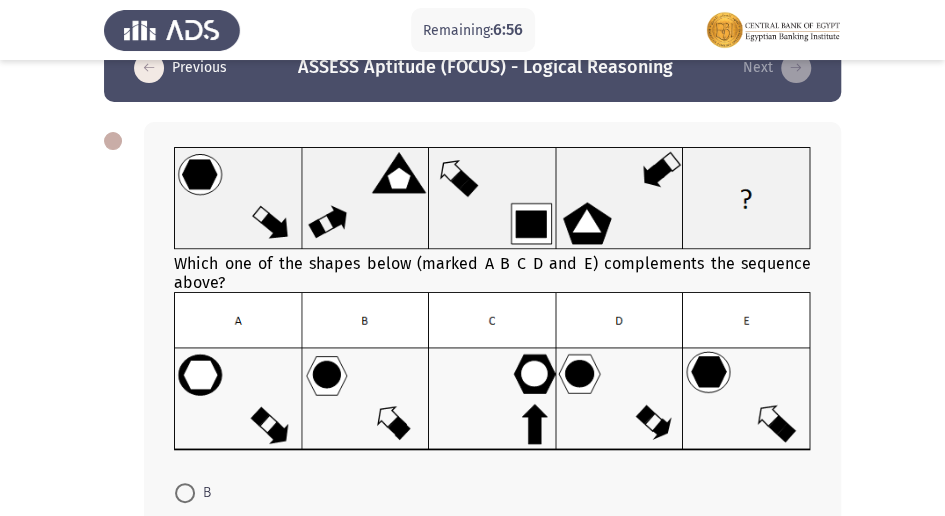 click 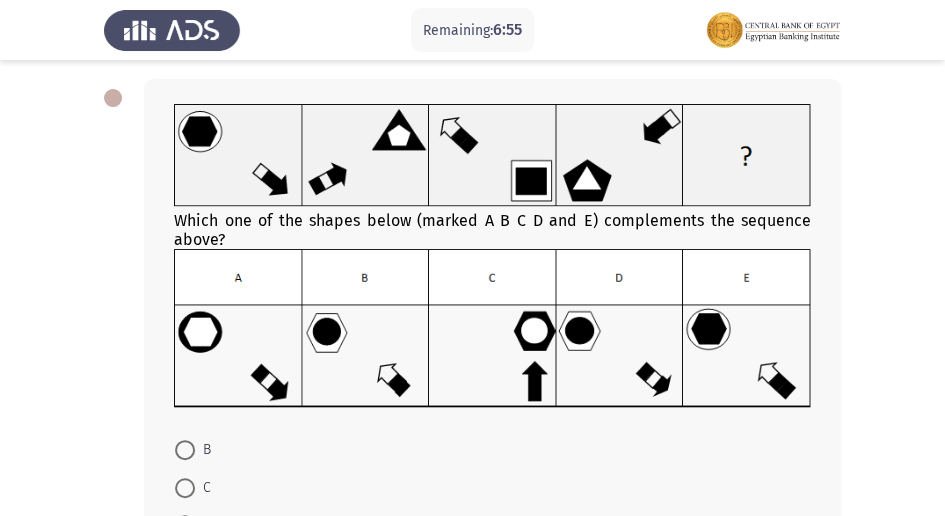scroll, scrollTop: 112, scrollLeft: 0, axis: vertical 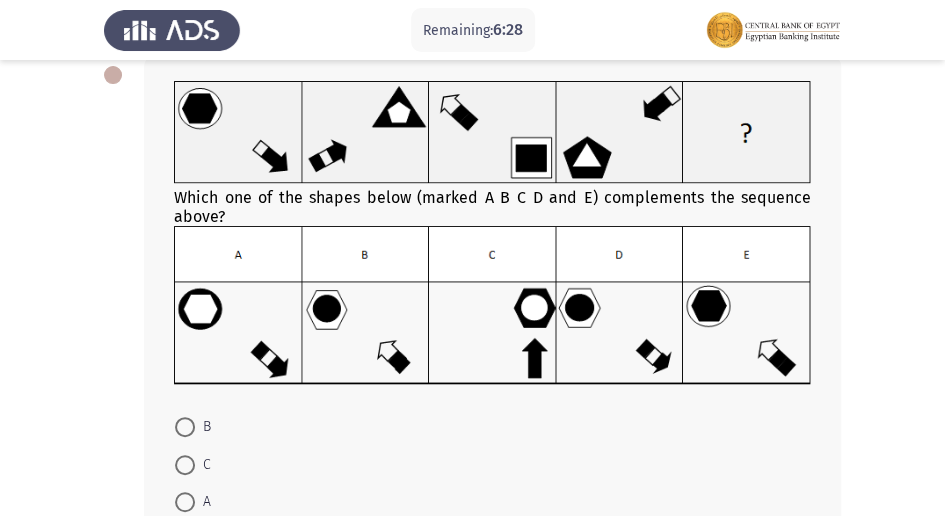 click 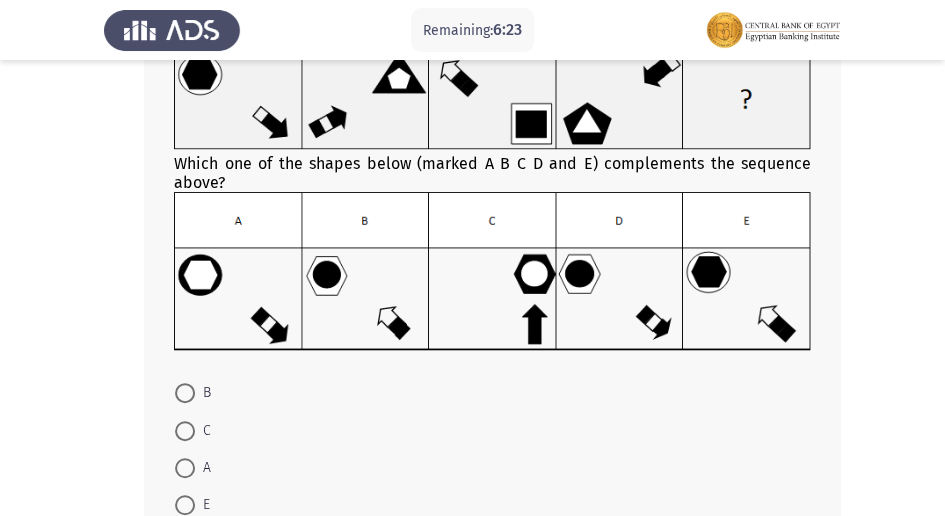 scroll, scrollTop: 179, scrollLeft: 0, axis: vertical 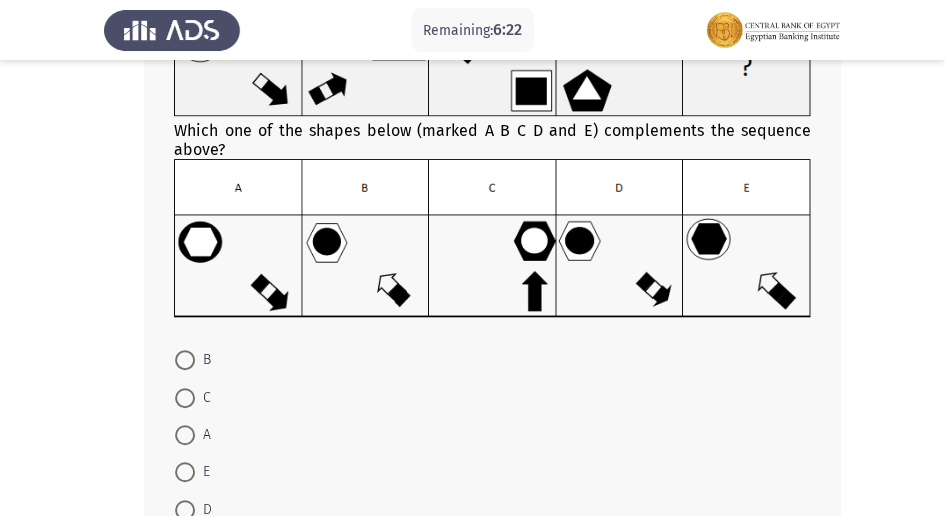 click at bounding box center [185, 435] 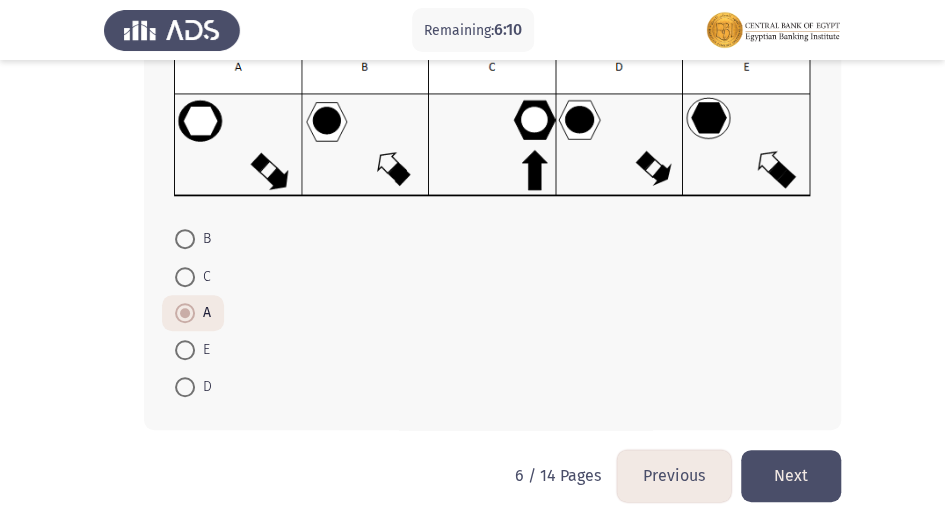 scroll, scrollTop: 312, scrollLeft: 0, axis: vertical 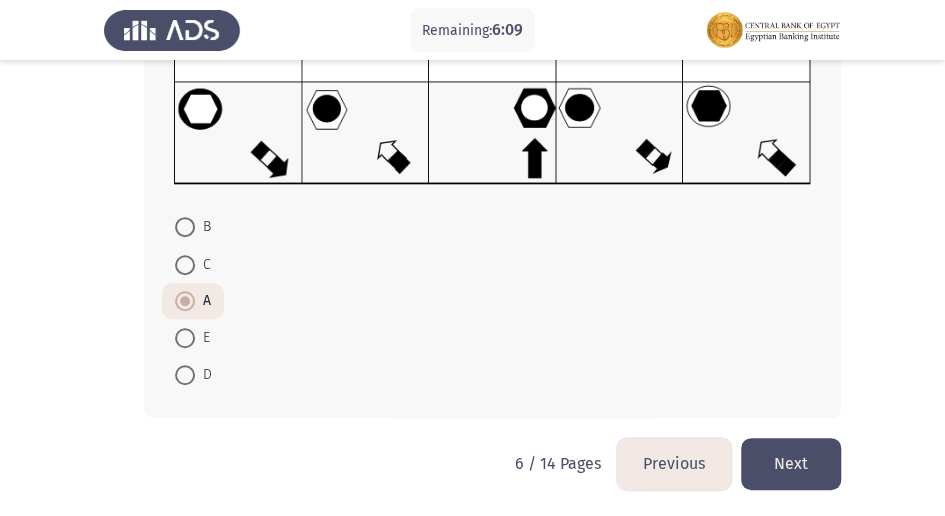 click on "Next" 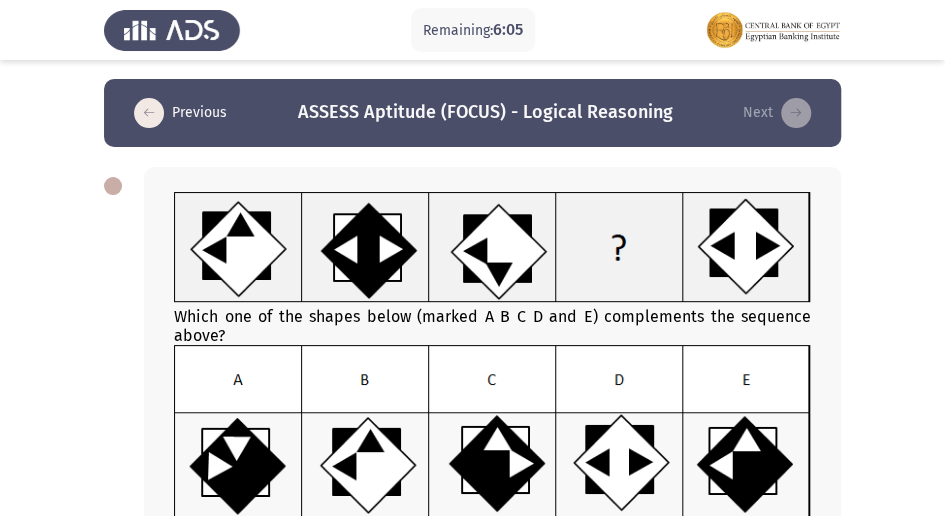 scroll, scrollTop: 0, scrollLeft: 0, axis: both 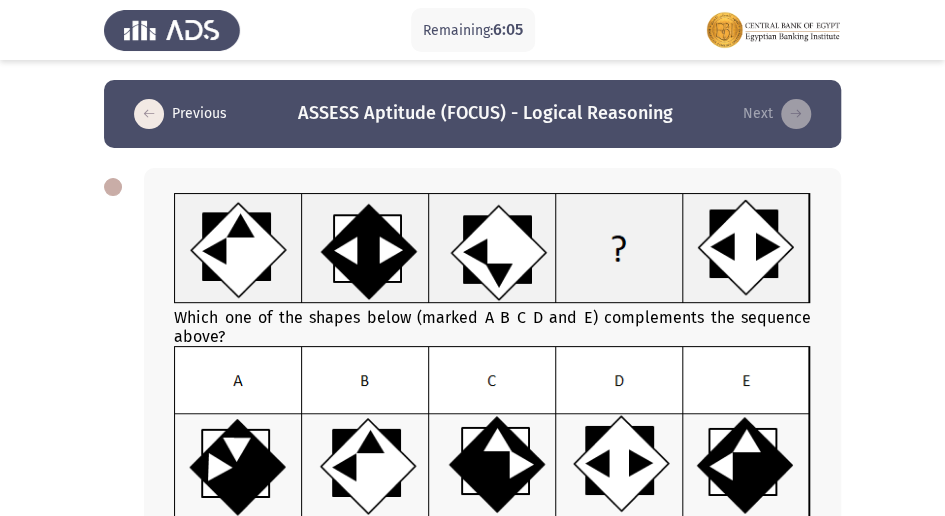 click on "D     A     C     B     E" 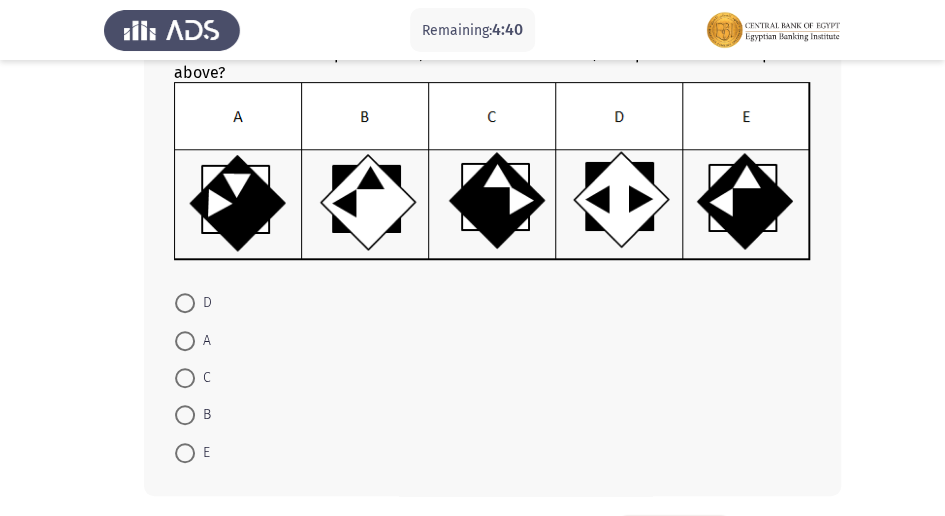 scroll, scrollTop: 333, scrollLeft: 0, axis: vertical 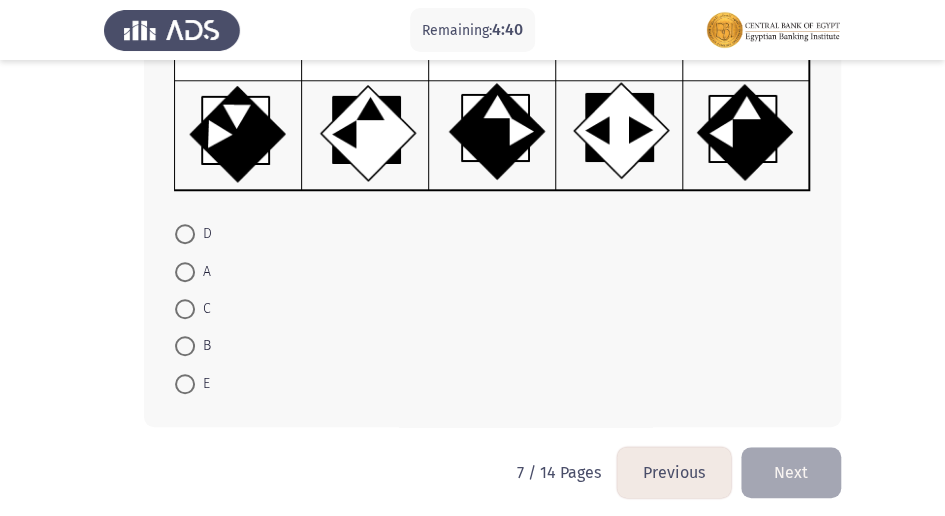 drag, startPoint x: 188, startPoint y: 383, endPoint x: 446, endPoint y: 431, distance: 262.42712 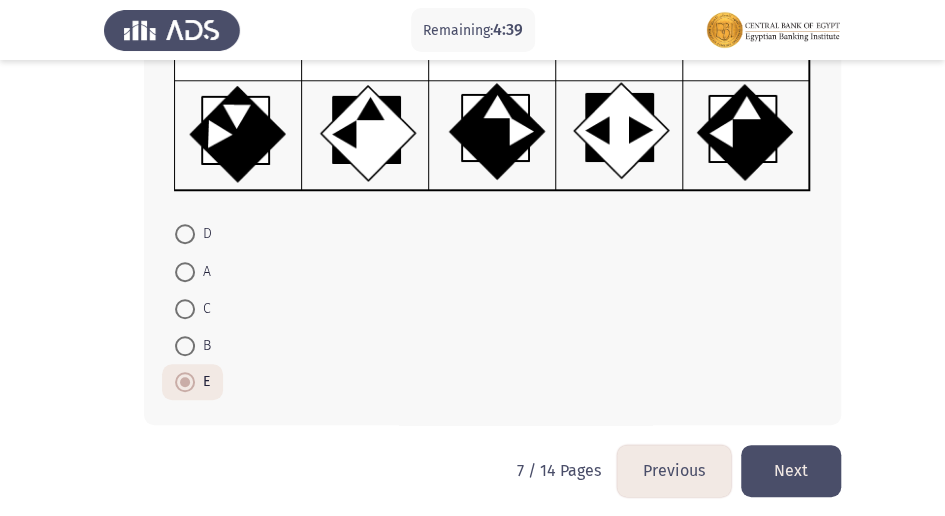 click on "Next" 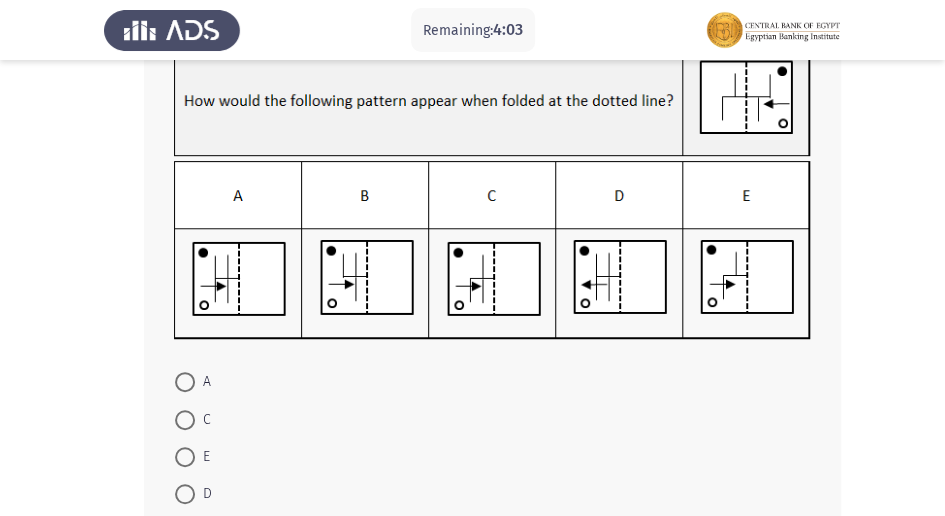scroll, scrollTop: 104, scrollLeft: 0, axis: vertical 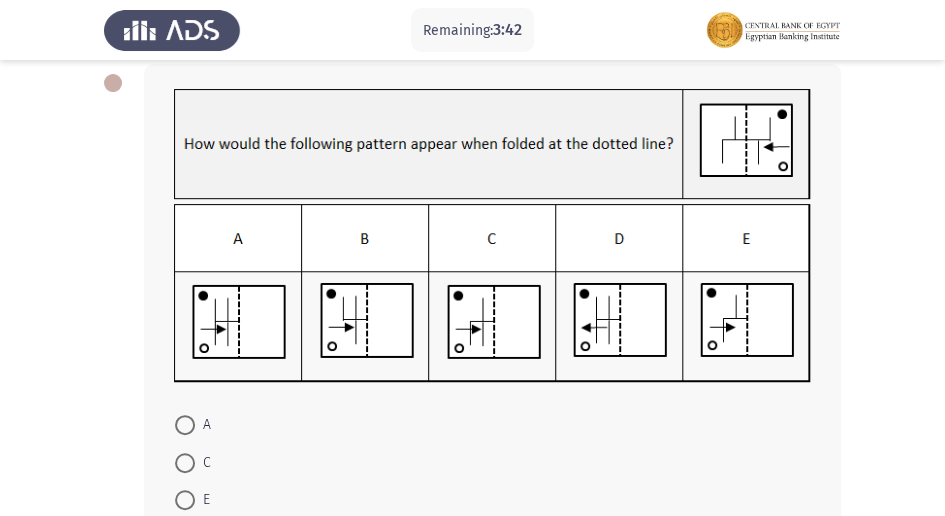 click 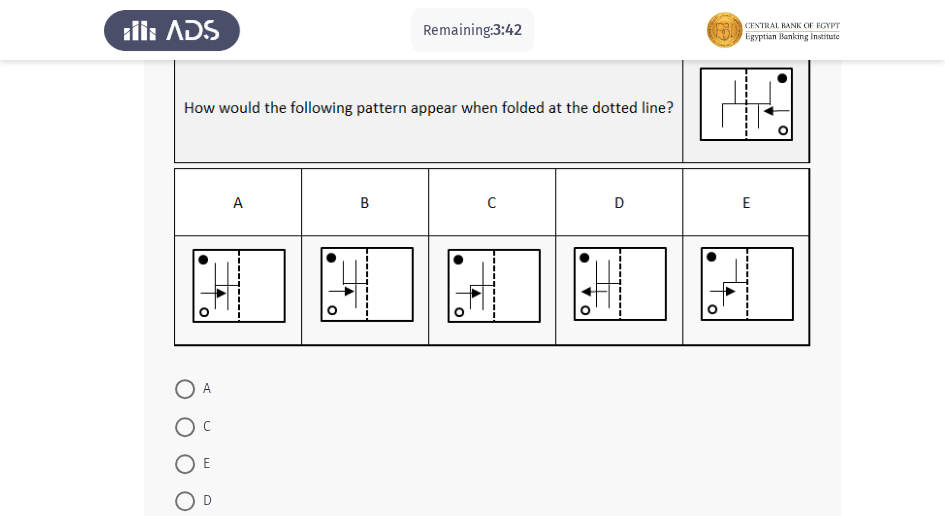 scroll, scrollTop: 170, scrollLeft: 0, axis: vertical 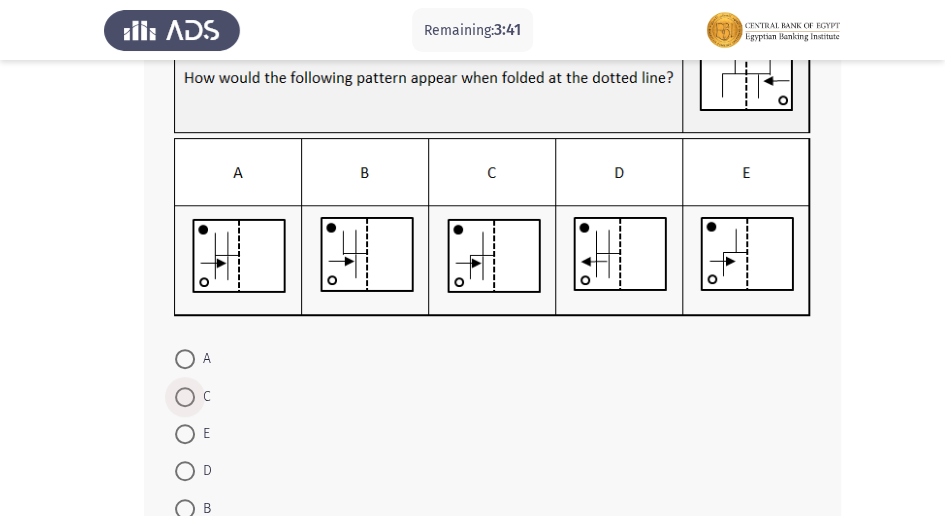 click at bounding box center [185, 397] 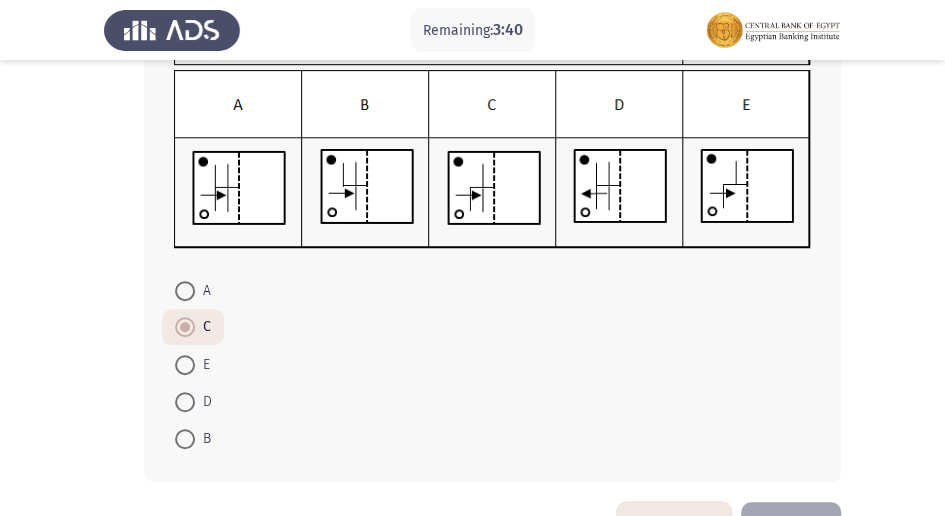 scroll, scrollTop: 302, scrollLeft: 0, axis: vertical 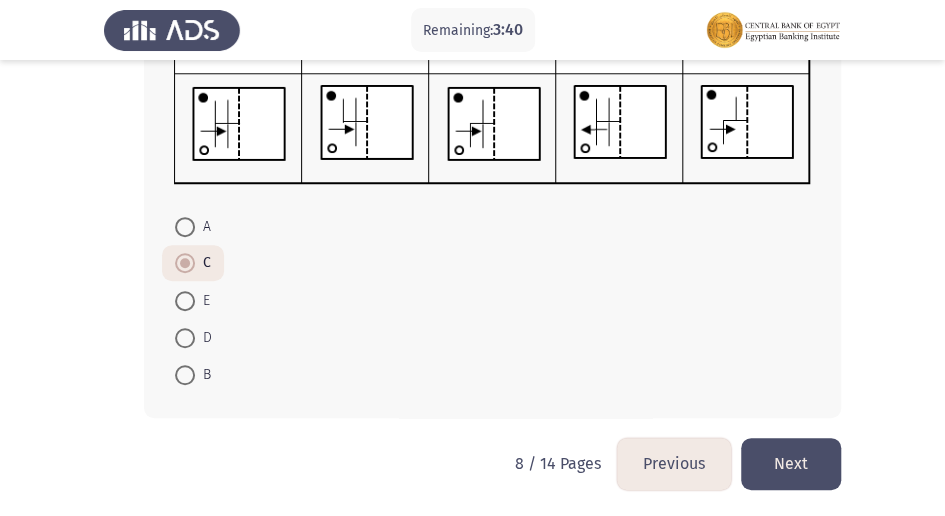 click on "Next" 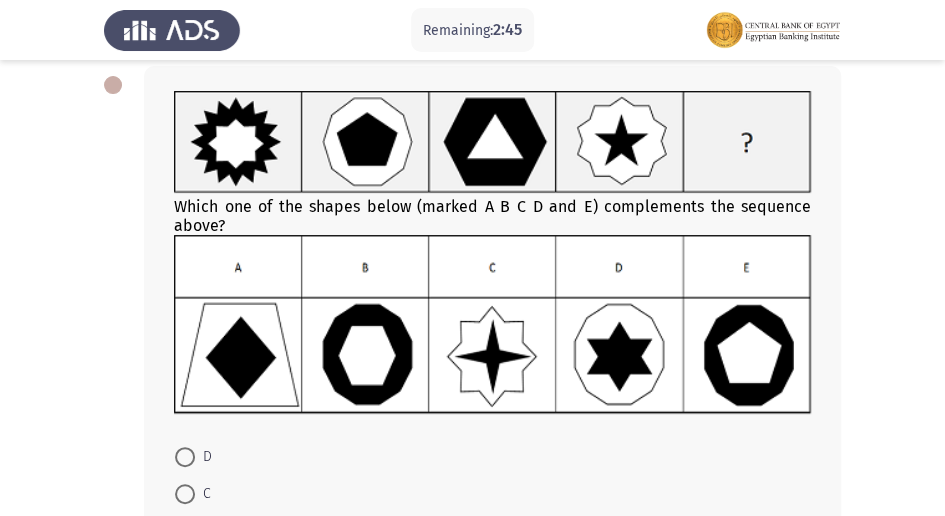 scroll, scrollTop: 133, scrollLeft: 0, axis: vertical 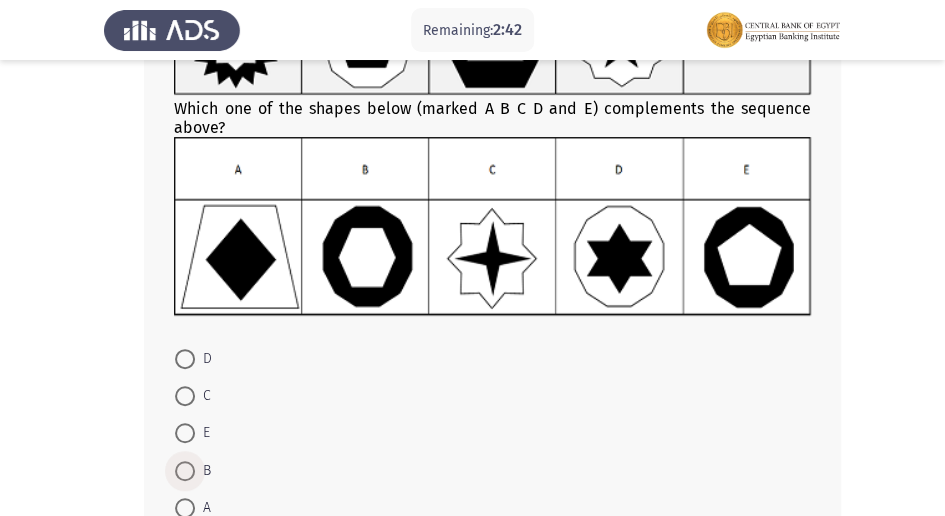 click at bounding box center (185, 471) 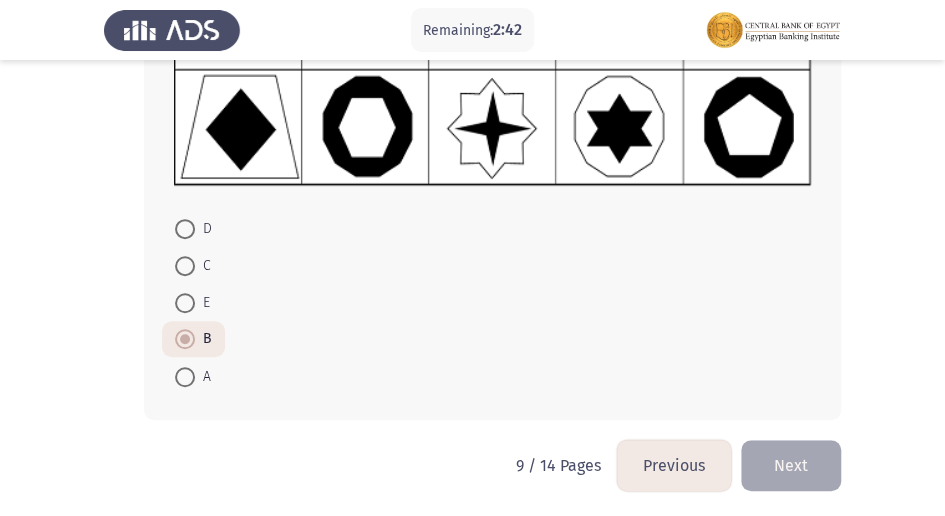 scroll, scrollTop: 331, scrollLeft: 0, axis: vertical 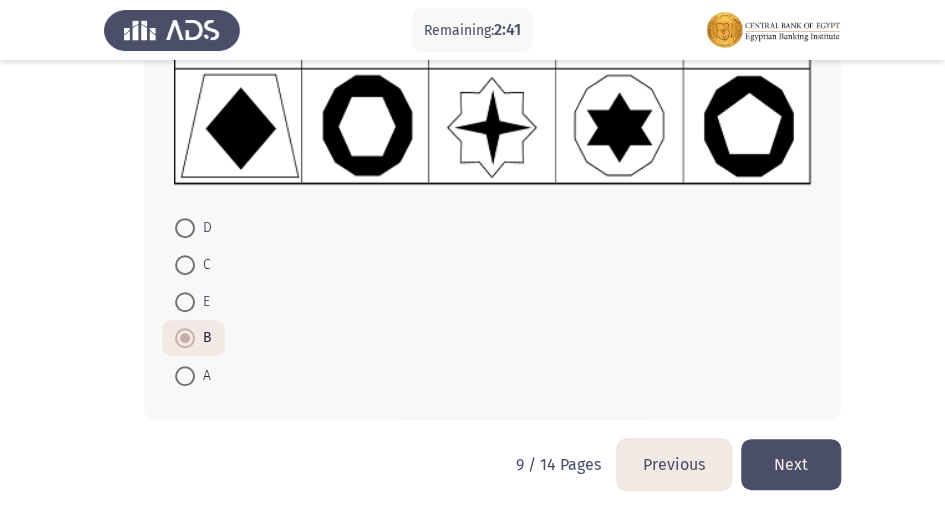 click on "Next" 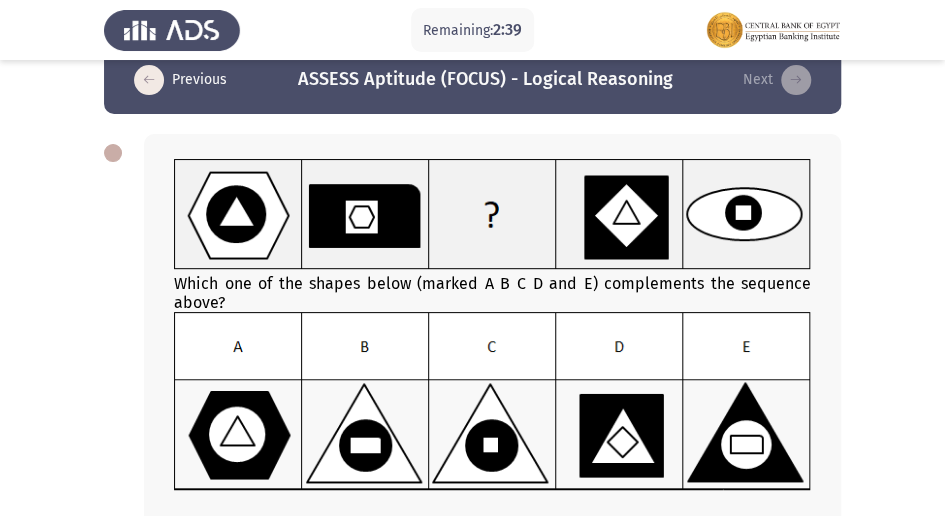 scroll, scrollTop: 66, scrollLeft: 0, axis: vertical 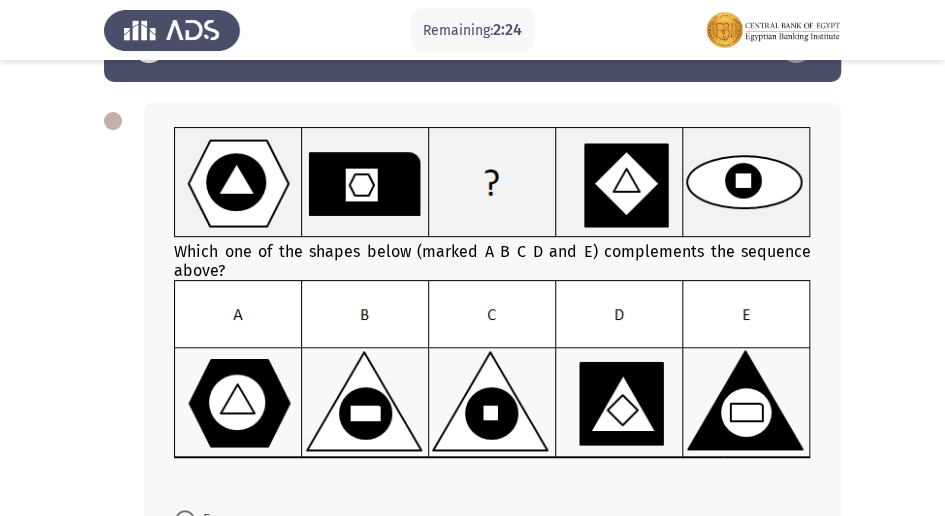 click 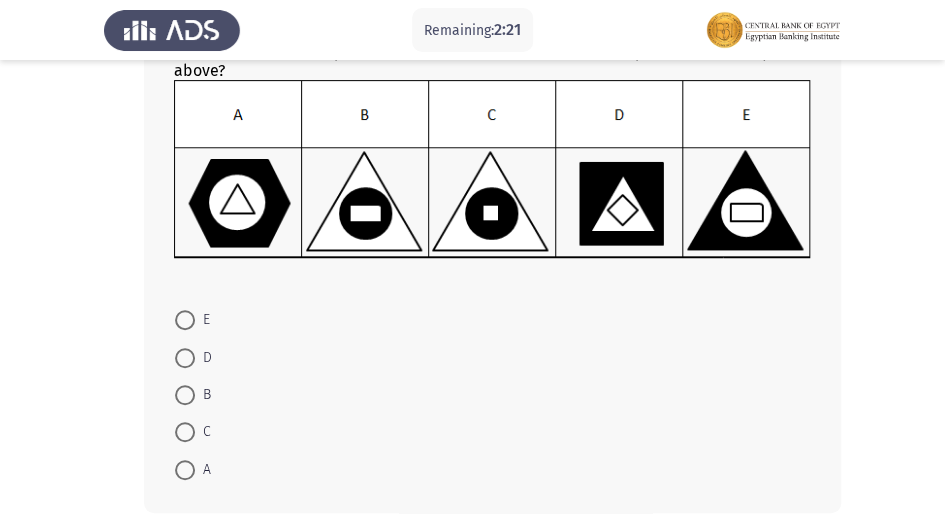 scroll, scrollTop: 266, scrollLeft: 0, axis: vertical 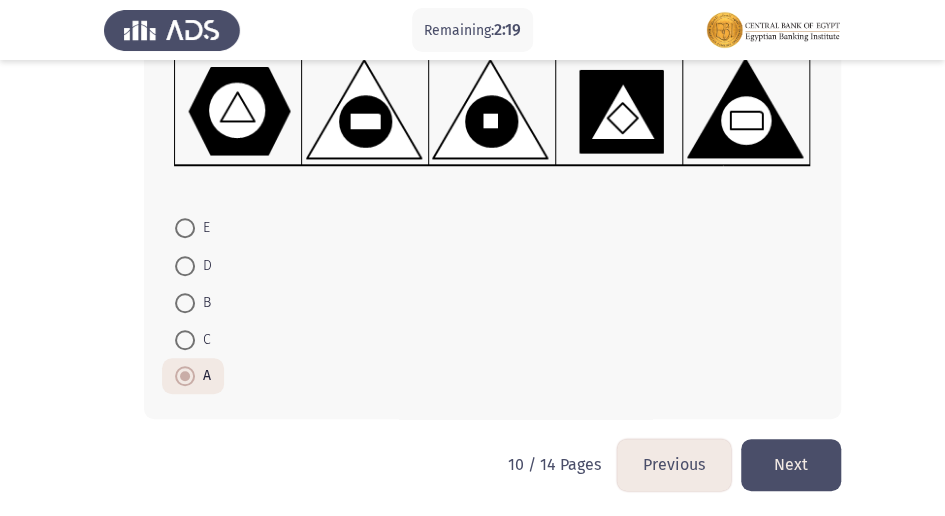 click on "Next" 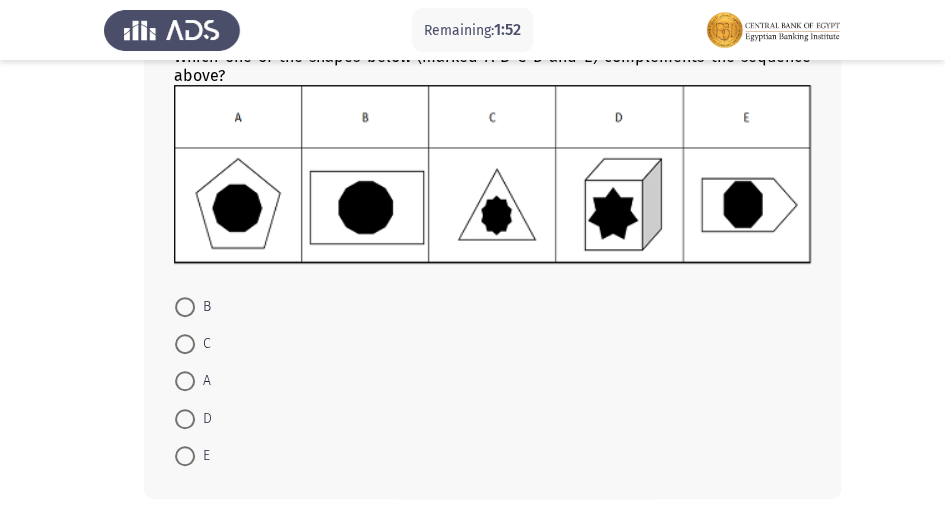 scroll, scrollTop: 266, scrollLeft: 0, axis: vertical 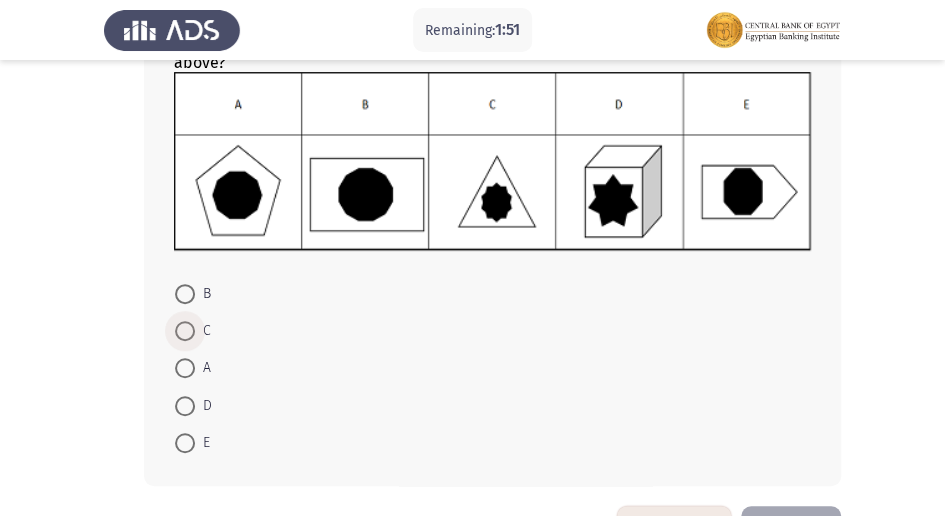 click at bounding box center [185, 331] 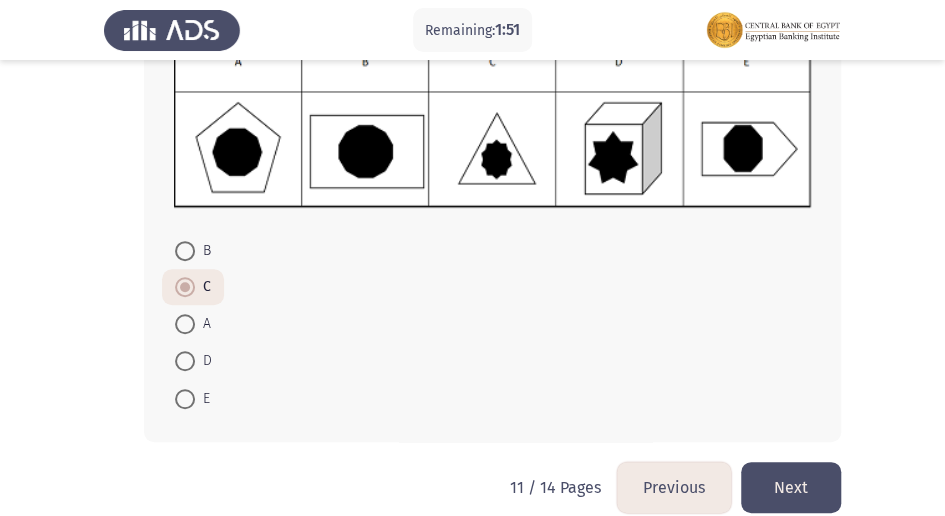 scroll, scrollTop: 332, scrollLeft: 0, axis: vertical 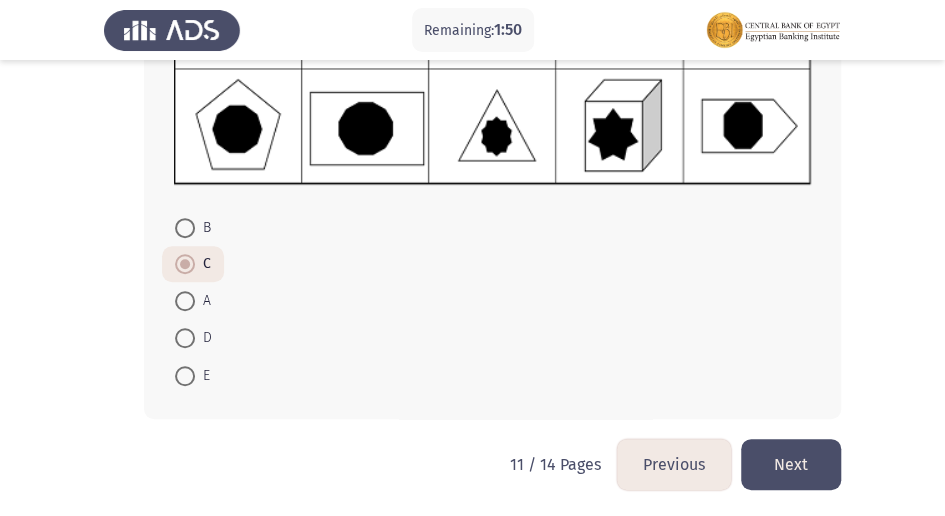 click on "Next" 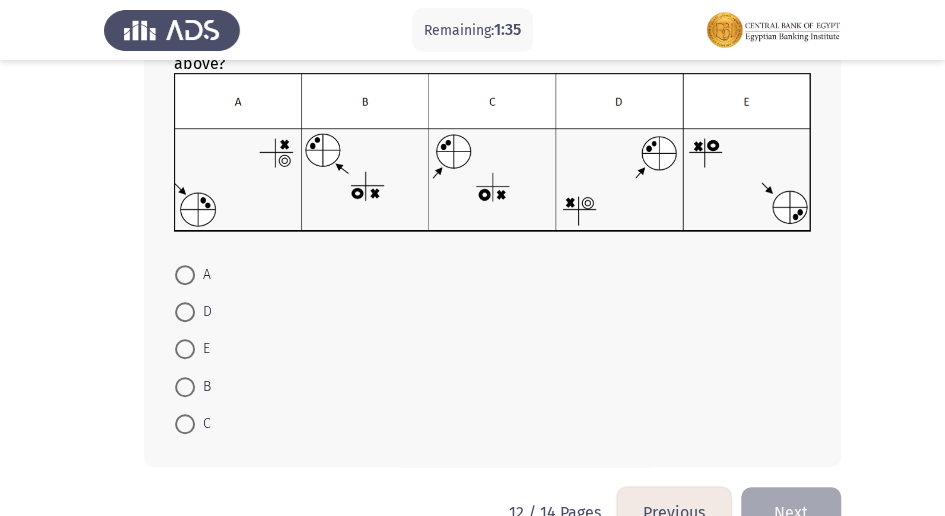 scroll, scrollTop: 266, scrollLeft: 0, axis: vertical 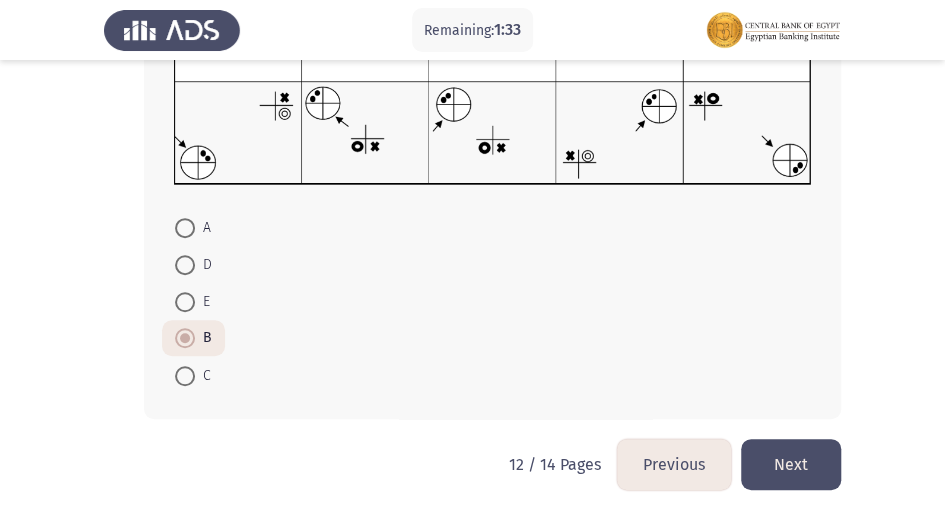 click on "Next" 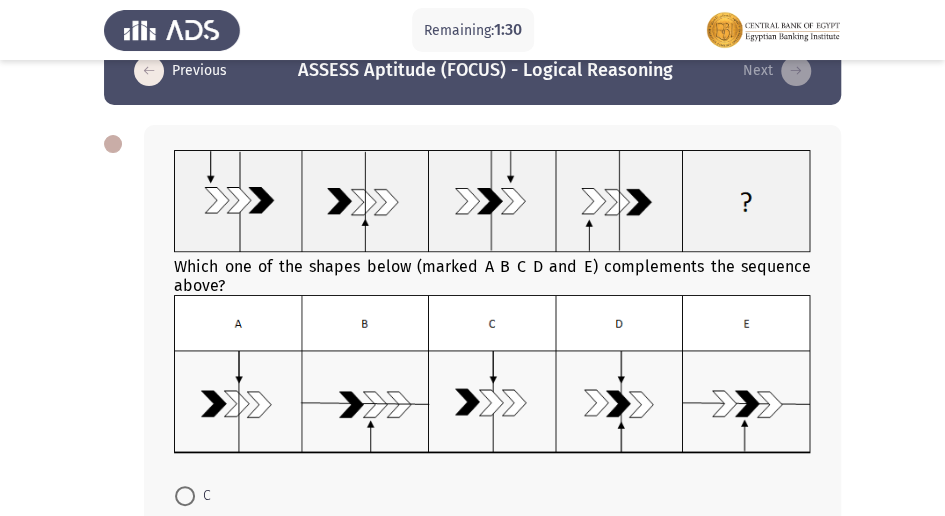 scroll, scrollTop: 66, scrollLeft: 0, axis: vertical 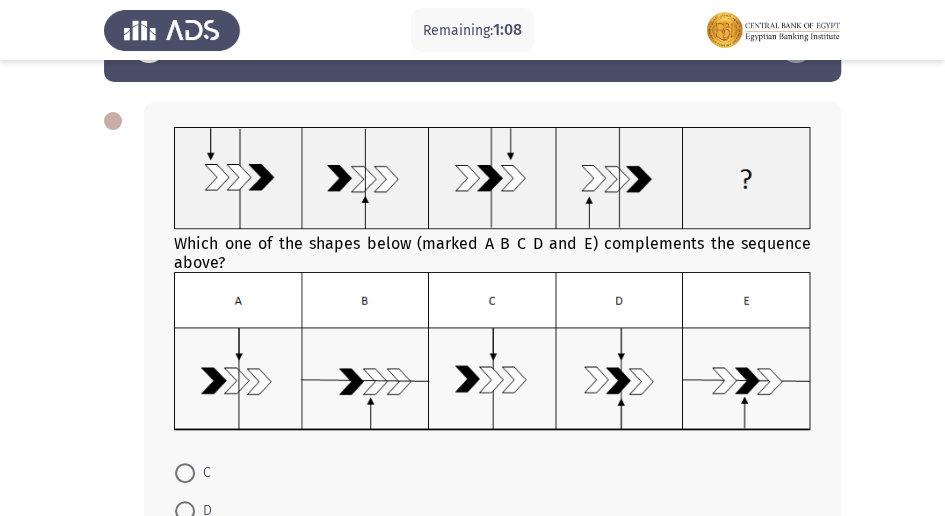 click 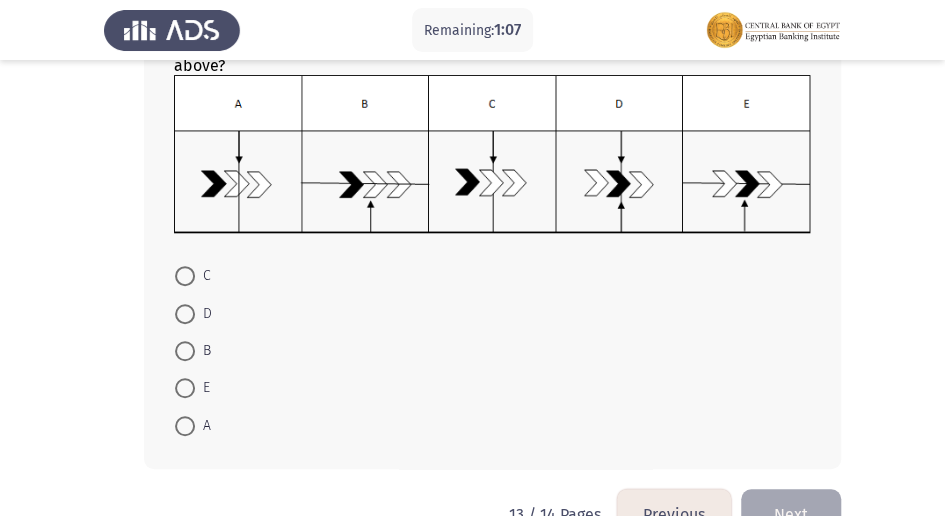 scroll, scrollTop: 266, scrollLeft: 0, axis: vertical 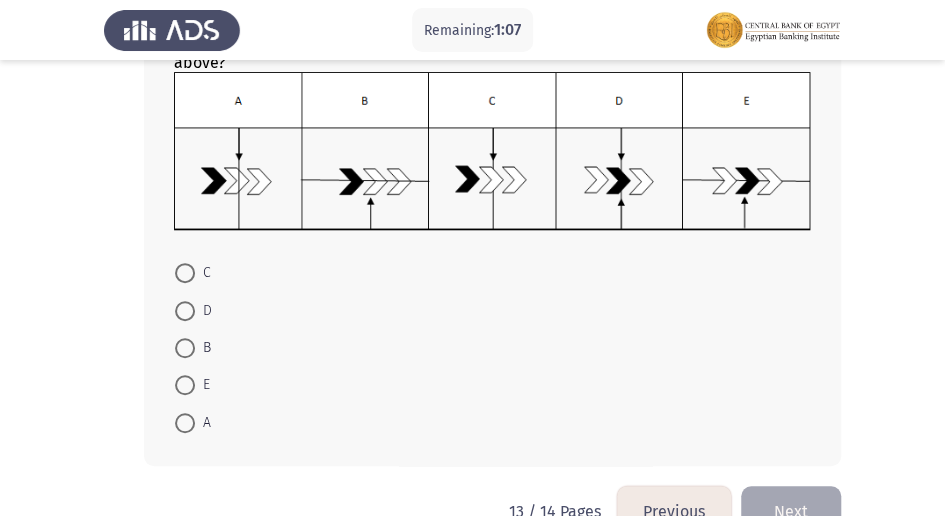 click at bounding box center [185, 423] 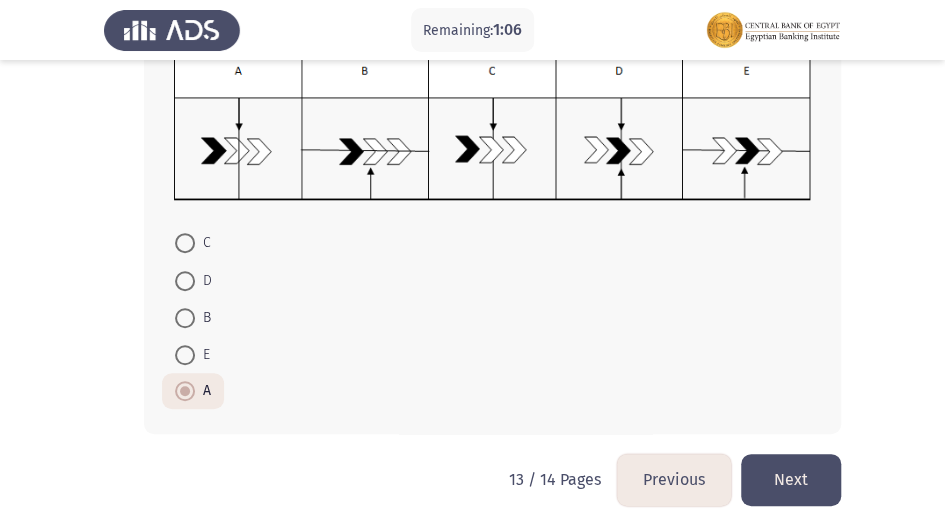 scroll, scrollTop: 312, scrollLeft: 0, axis: vertical 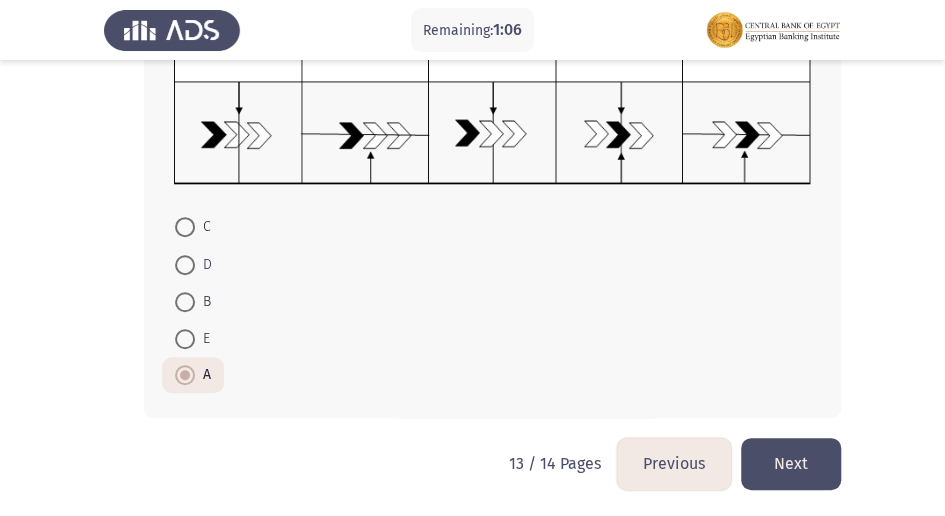 click on "Next" 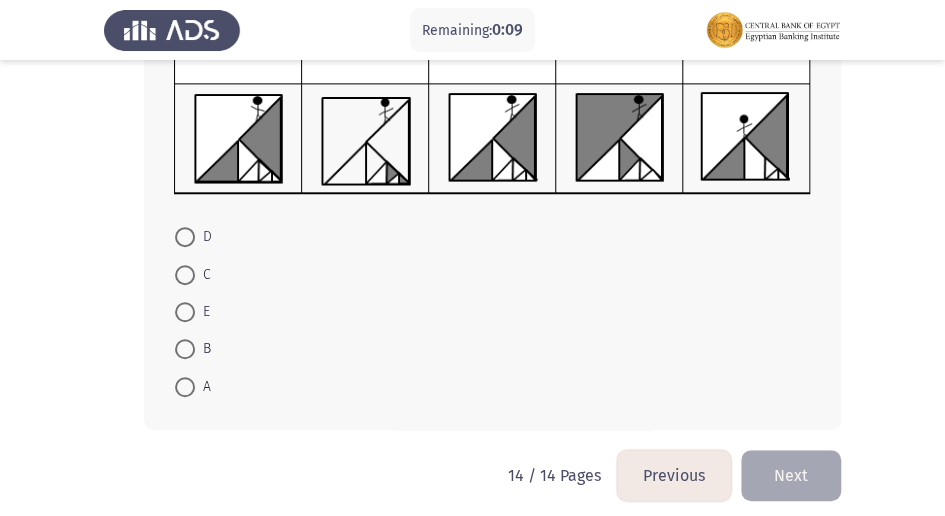 scroll, scrollTop: 335, scrollLeft: 0, axis: vertical 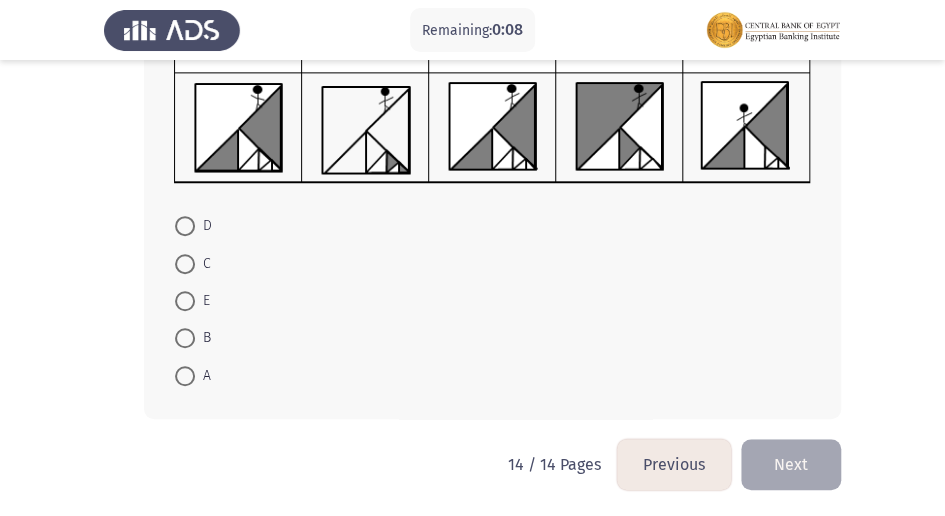 click at bounding box center (185, 264) 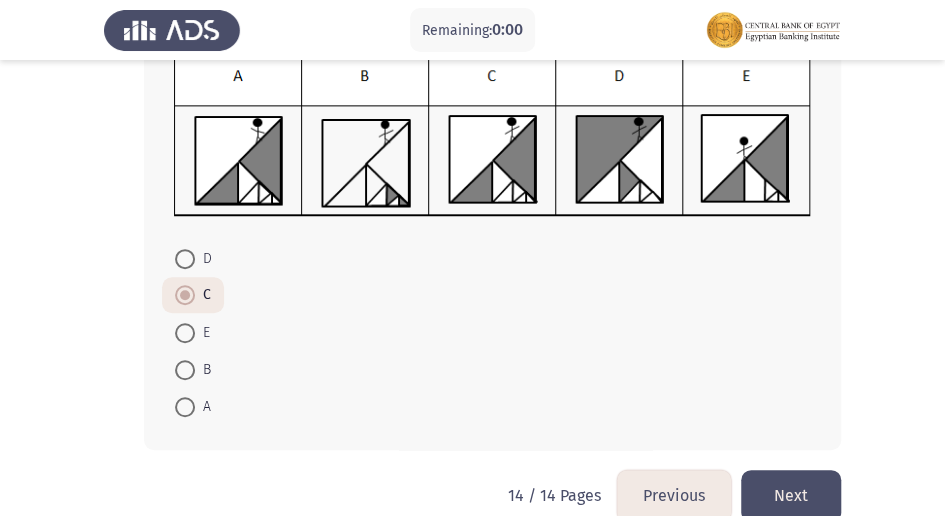 scroll, scrollTop: 334, scrollLeft: 0, axis: vertical 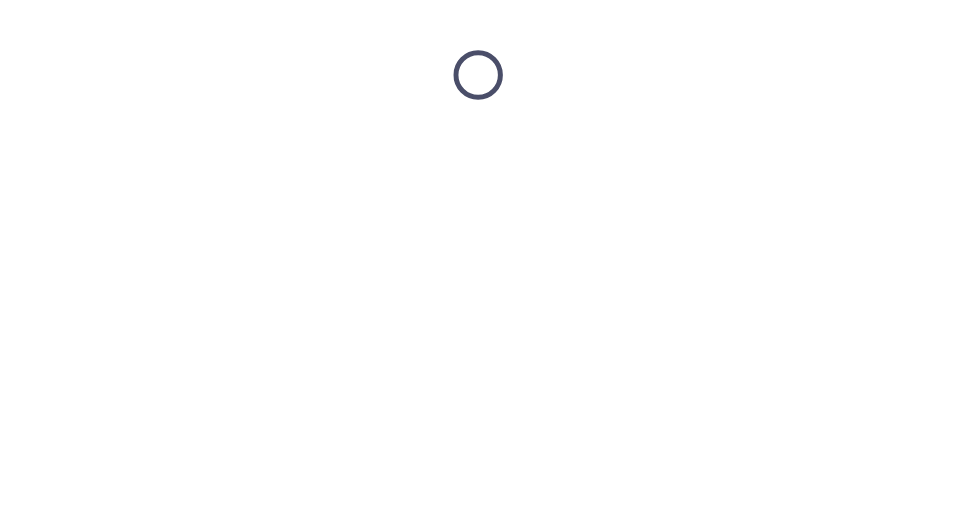 click at bounding box center (477, 75) 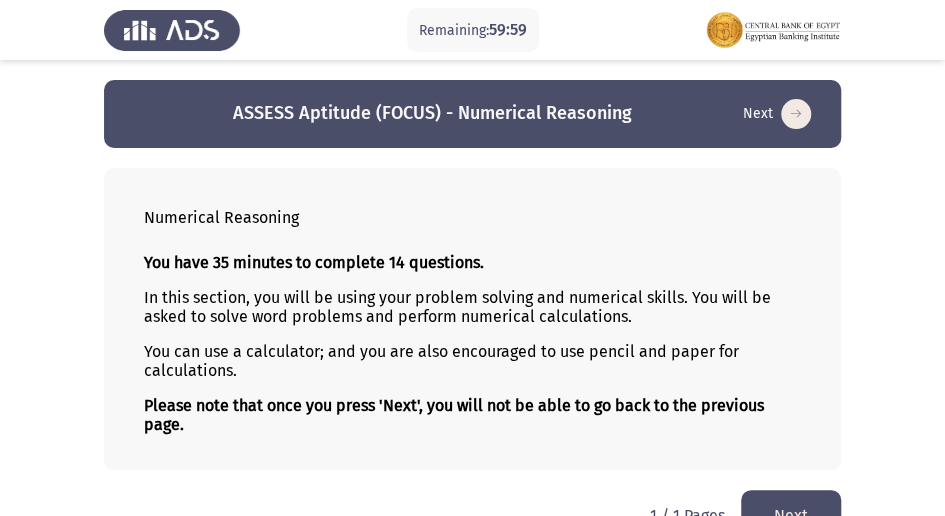 click on "You have 35 minutes to complete 14 questions. In this section, you will be using your problem solving and numerical skills. You will be asked to solve word problems and perform numerical calculations. You can use a calculator; and you are also encouraged to use pencil and paper for calculations. Please note that once you press 'Next', you will not be able to go back to the previous page." 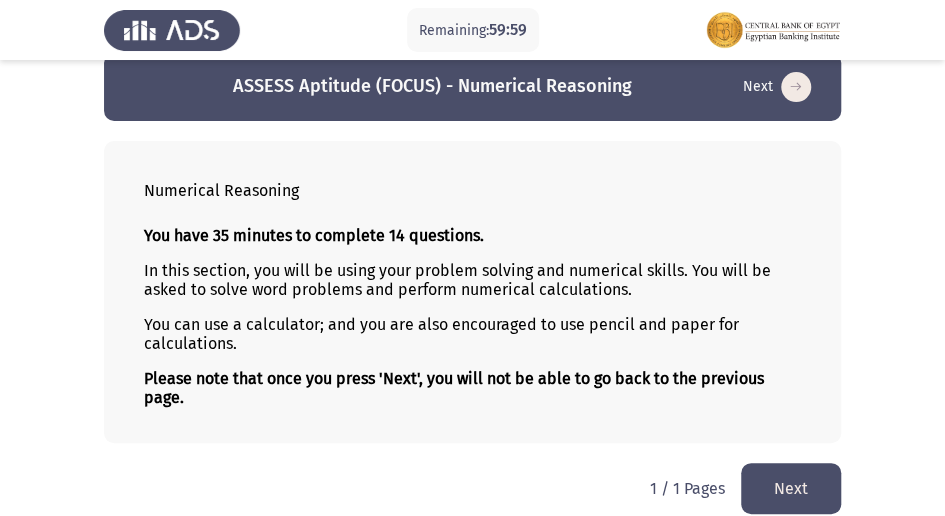 scroll, scrollTop: 42, scrollLeft: 0, axis: vertical 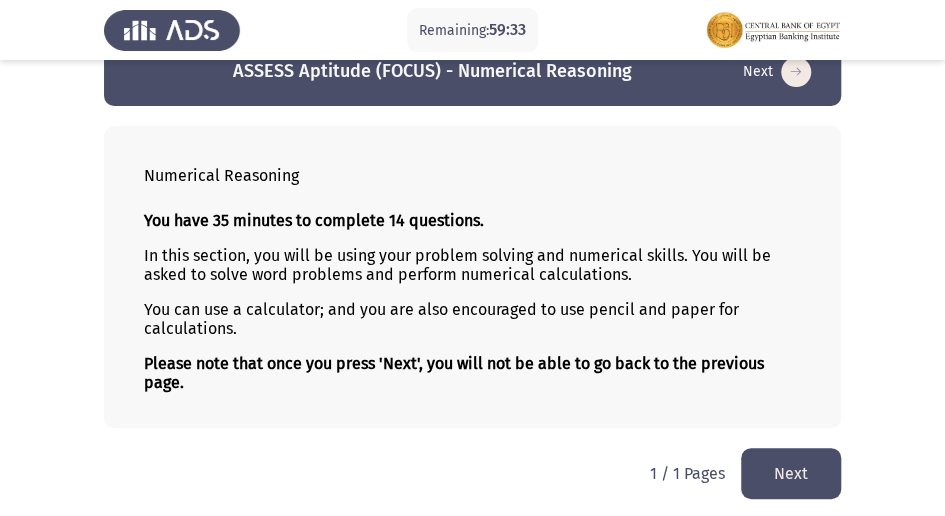 click on "Next" 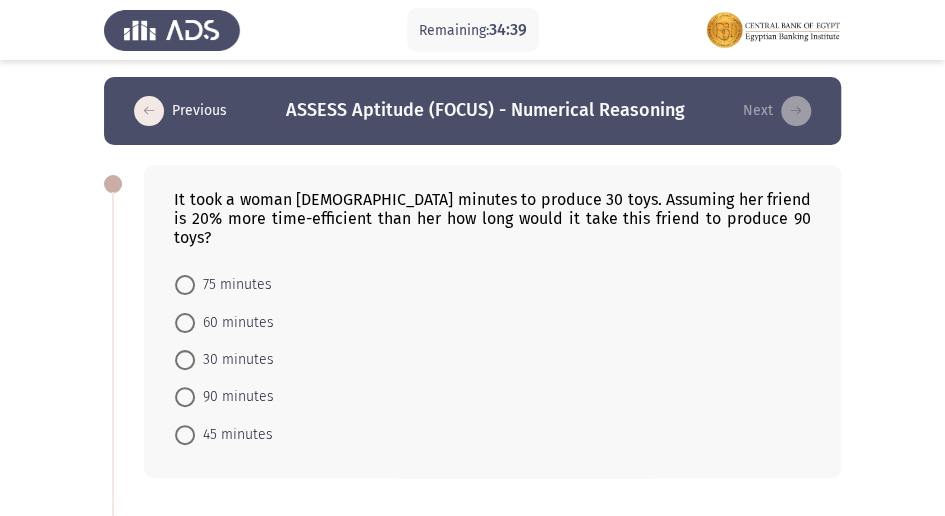 scroll, scrollTop: 0, scrollLeft: 0, axis: both 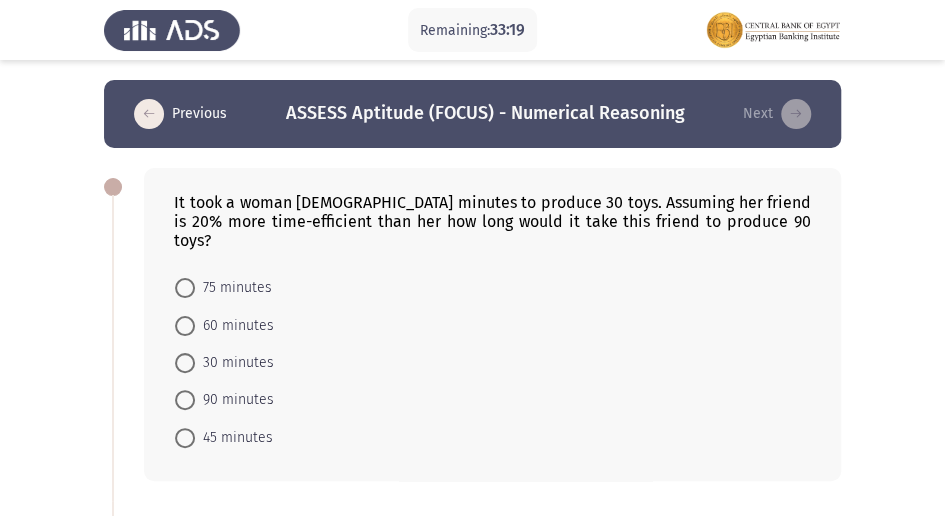 click at bounding box center (185, 400) 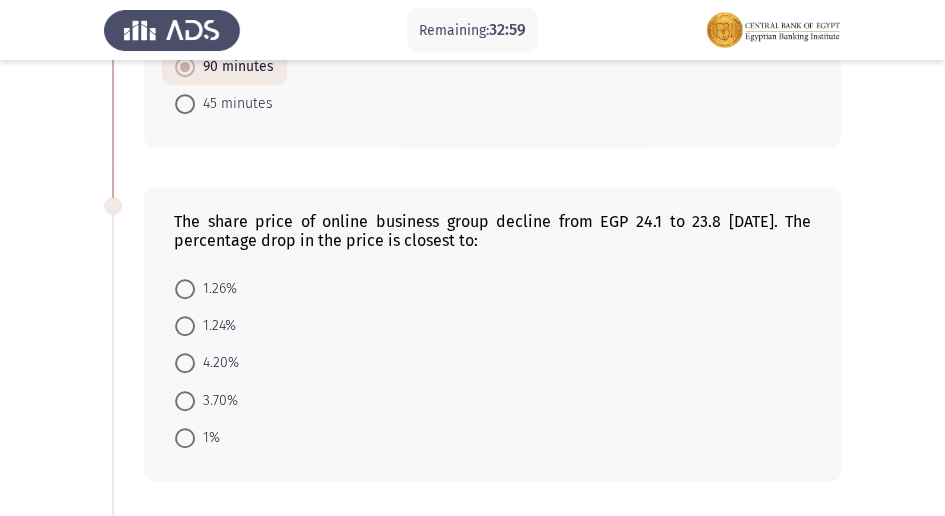 scroll, scrollTop: 333, scrollLeft: 0, axis: vertical 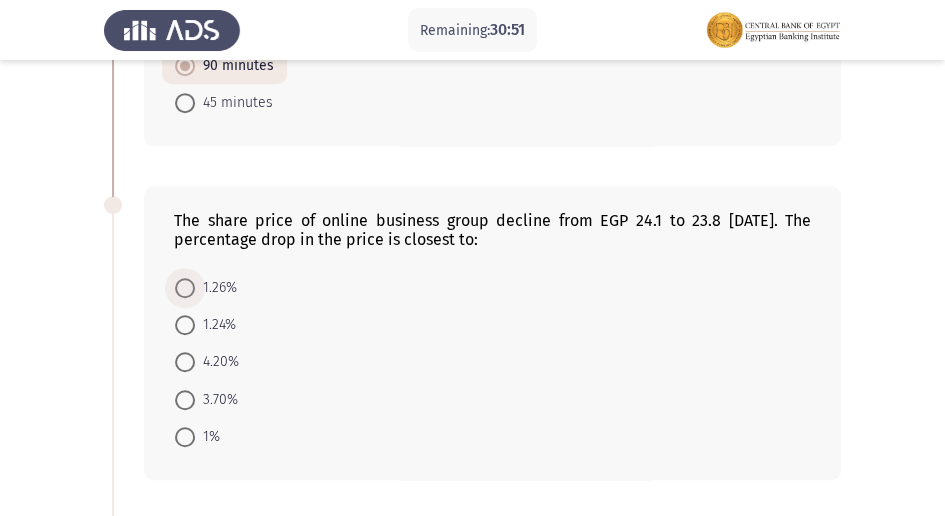 click at bounding box center [185, 288] 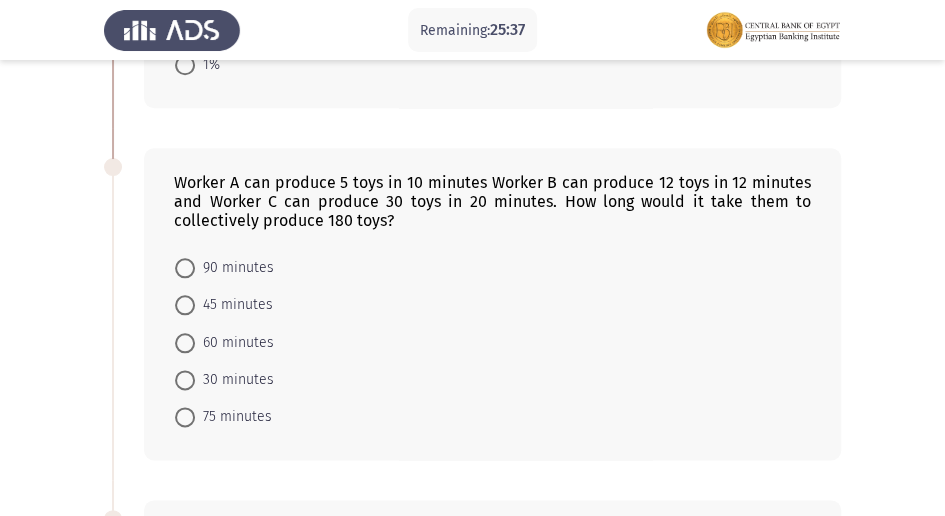 scroll, scrollTop: 666, scrollLeft: 0, axis: vertical 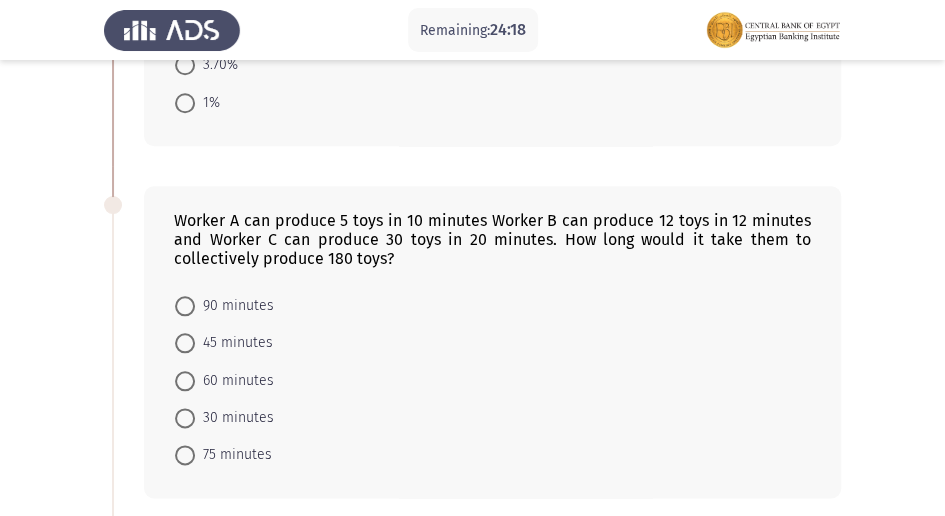 click at bounding box center (185, 381) 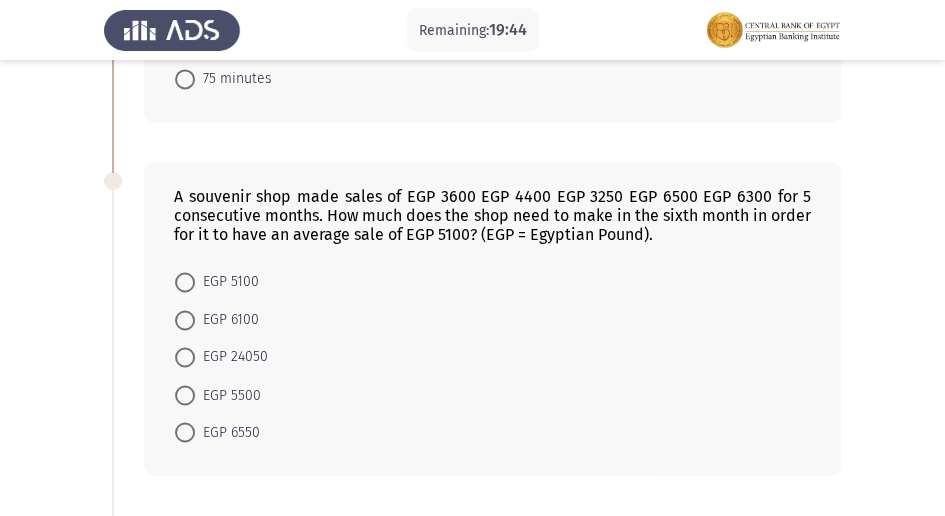 scroll, scrollTop: 954, scrollLeft: 0, axis: vertical 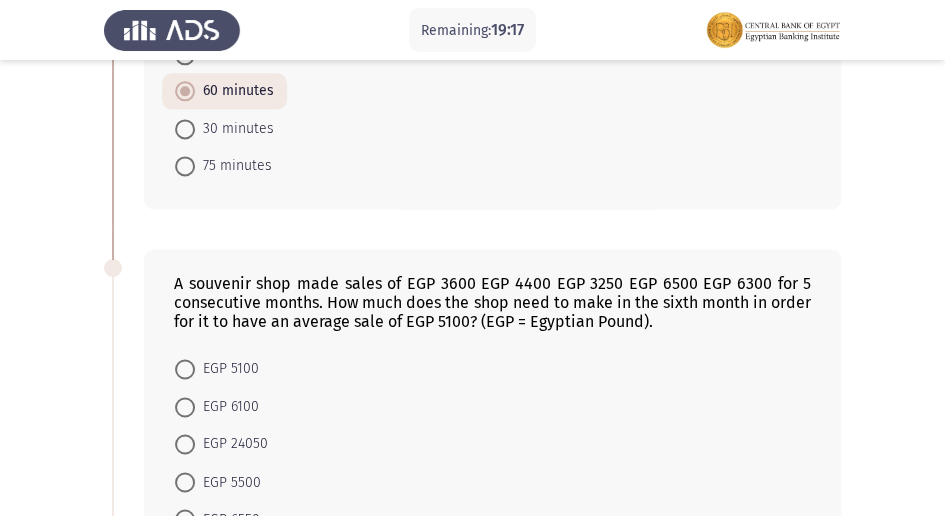 drag, startPoint x: 182, startPoint y: 490, endPoint x: 195, endPoint y: 496, distance: 14.3178215 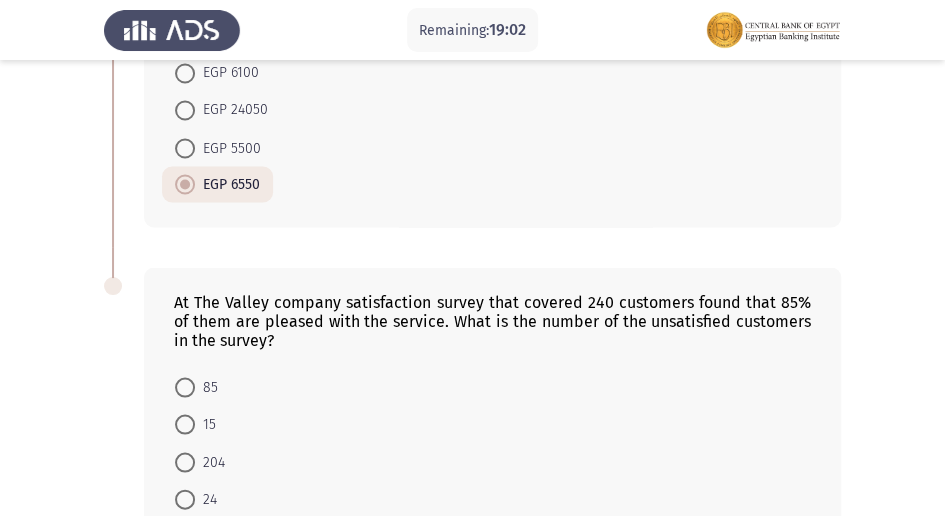 scroll, scrollTop: 1354, scrollLeft: 0, axis: vertical 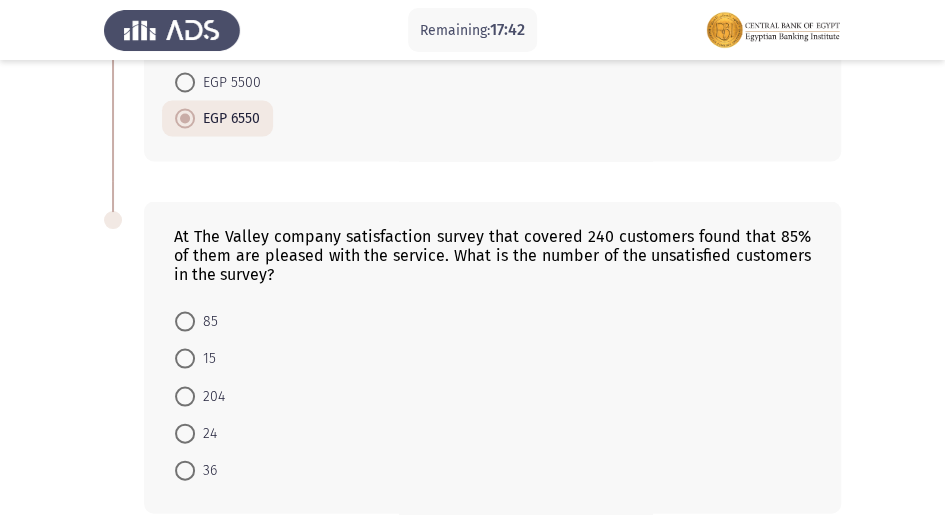 click at bounding box center (185, 470) 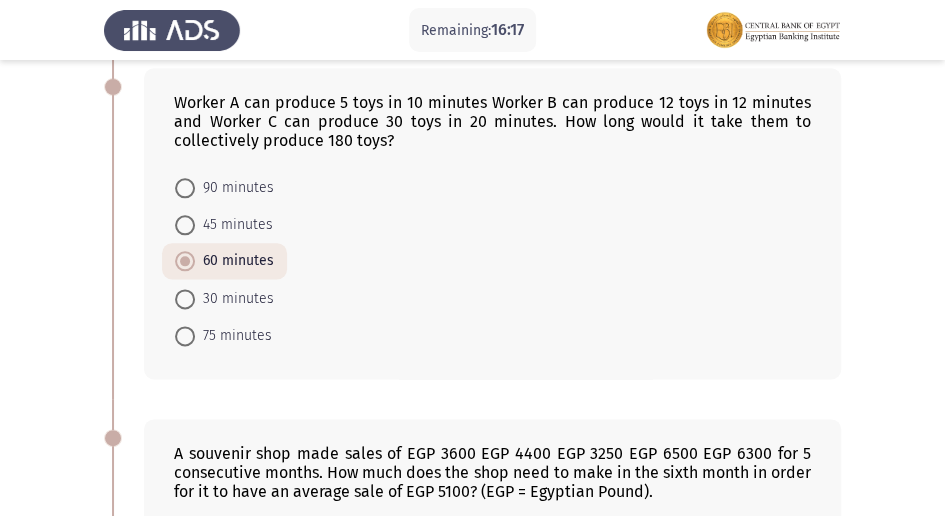 scroll, scrollTop: 752, scrollLeft: 0, axis: vertical 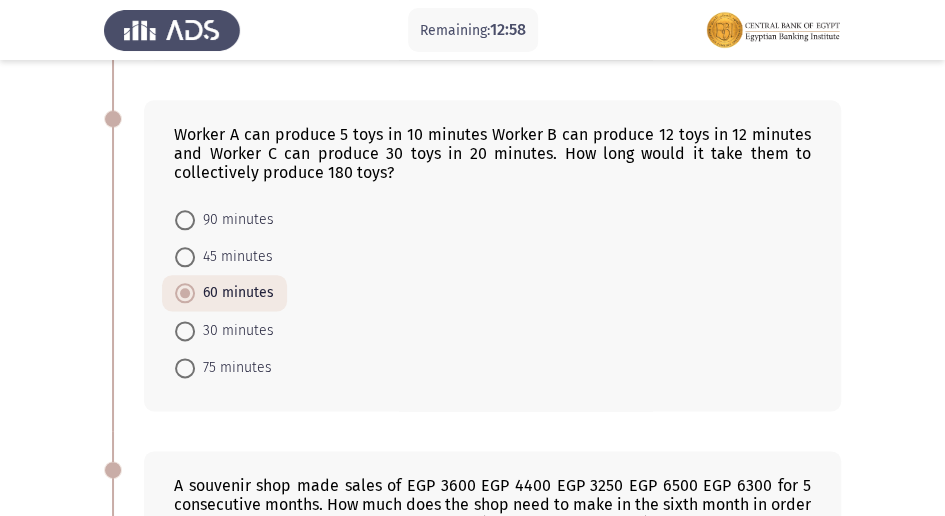 click at bounding box center (185, 368) 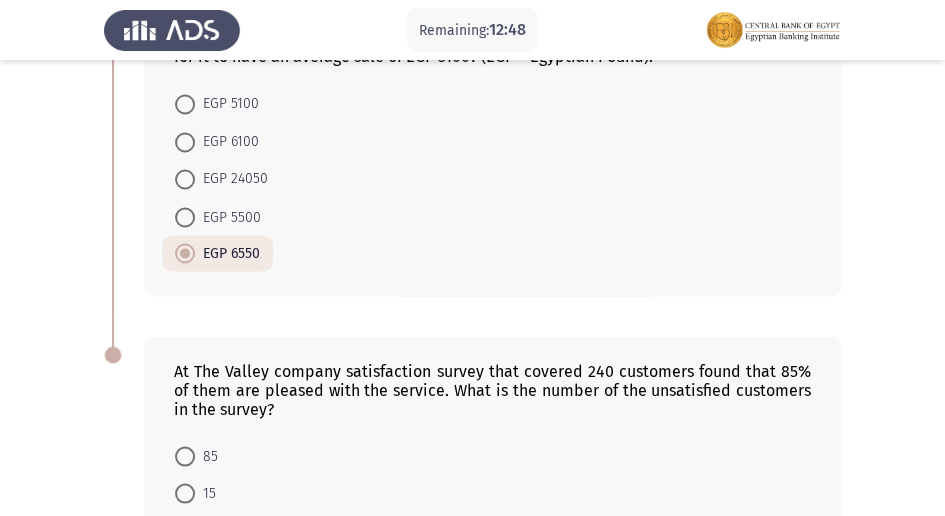 scroll, scrollTop: 1419, scrollLeft: 0, axis: vertical 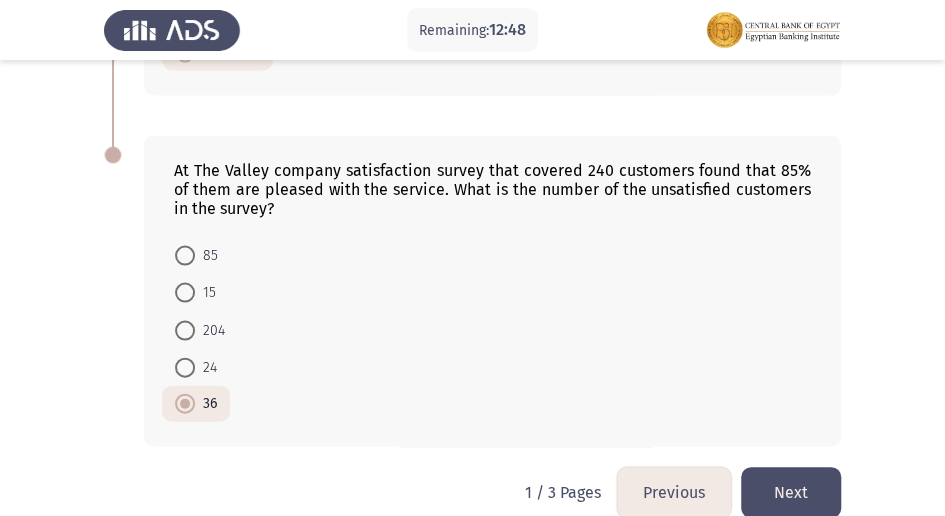 click on "Next" 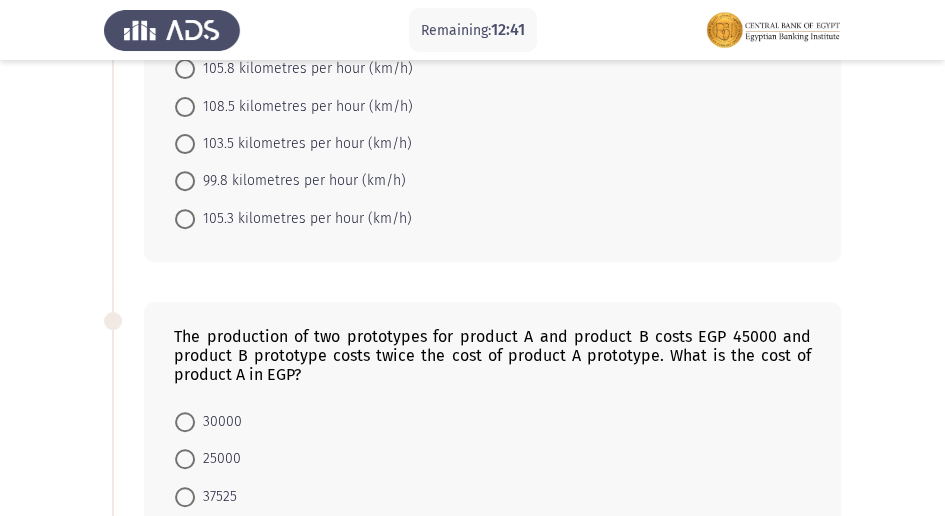 scroll, scrollTop: 0, scrollLeft: 0, axis: both 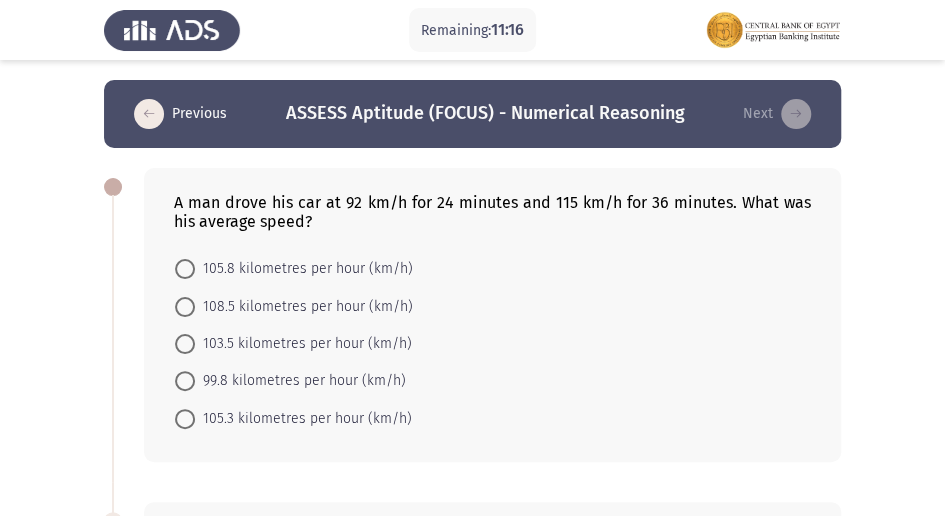 click at bounding box center [185, 344] 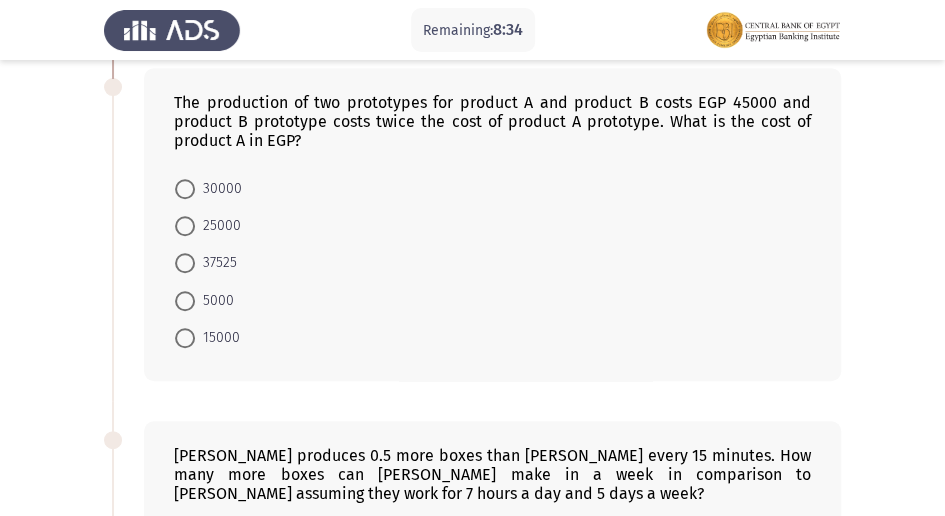 scroll, scrollTop: 400, scrollLeft: 0, axis: vertical 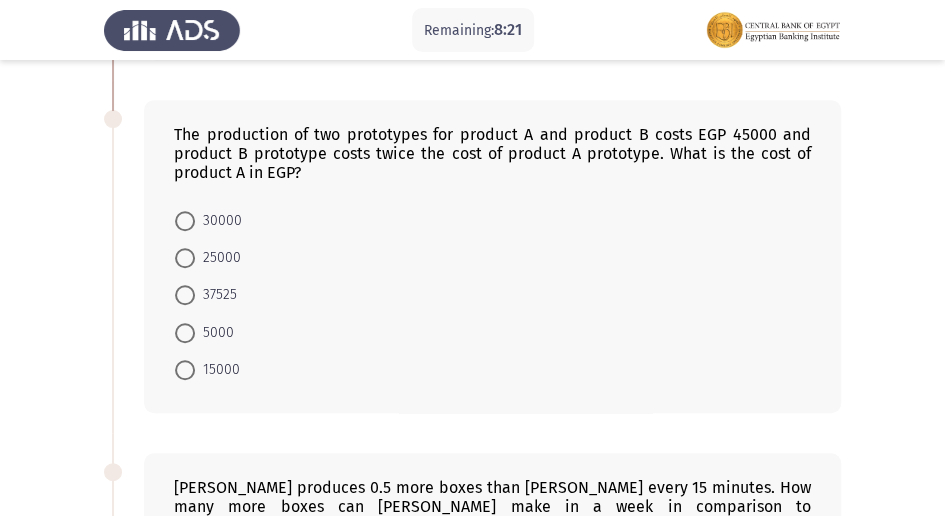 click on "15000" at bounding box center (217, 370) 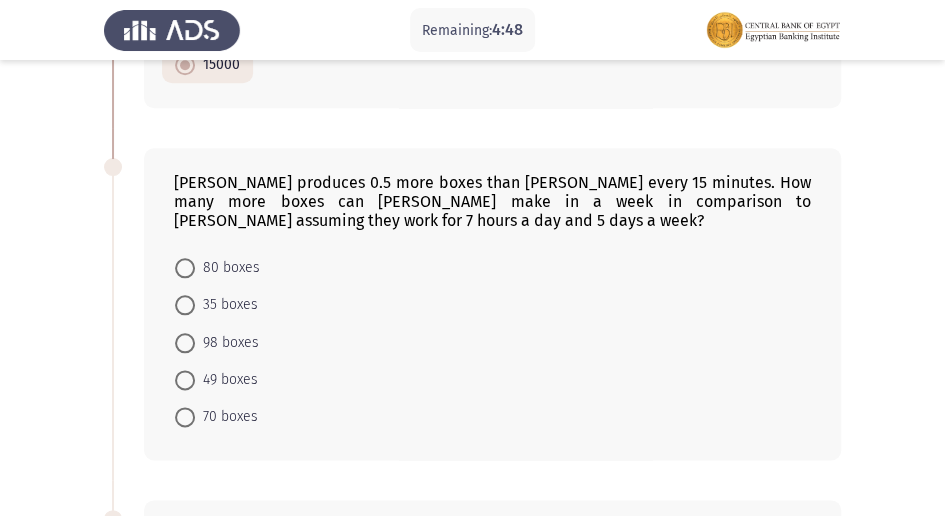 scroll, scrollTop: 800, scrollLeft: 0, axis: vertical 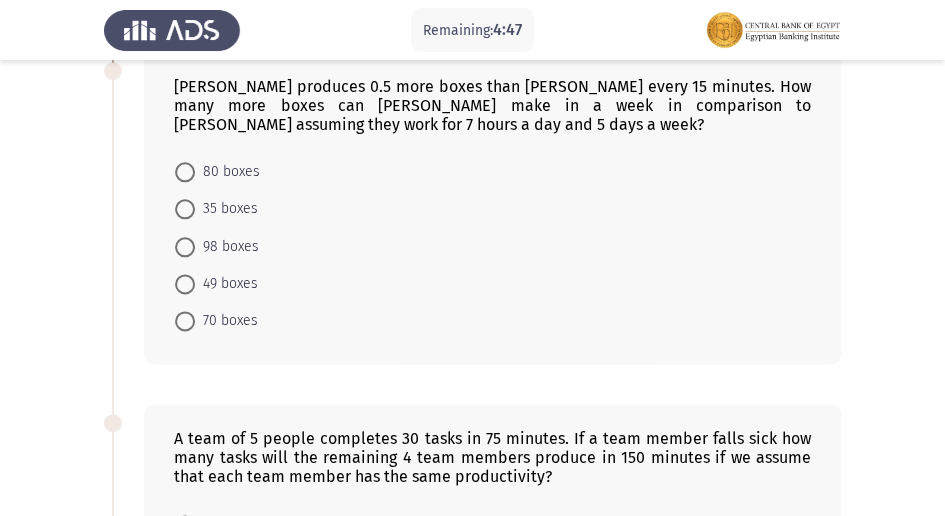 click at bounding box center (185, 321) 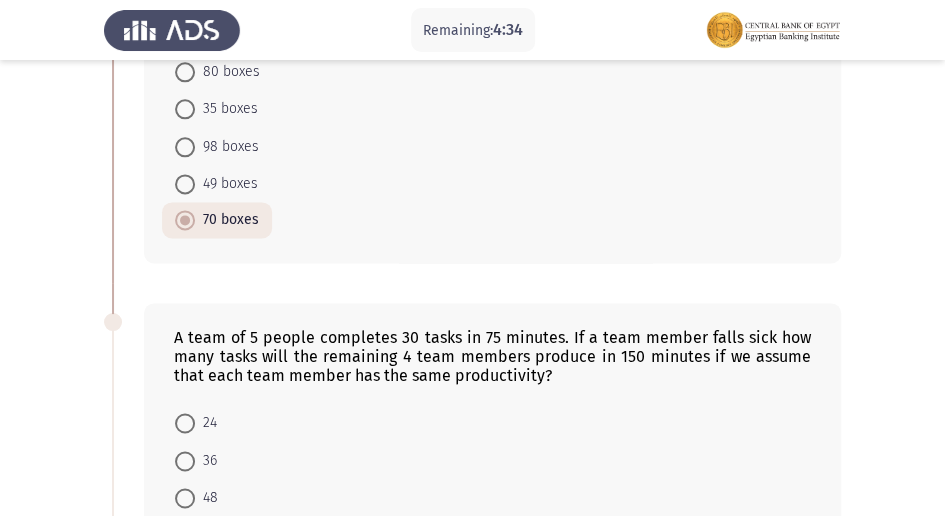 scroll, scrollTop: 1000, scrollLeft: 0, axis: vertical 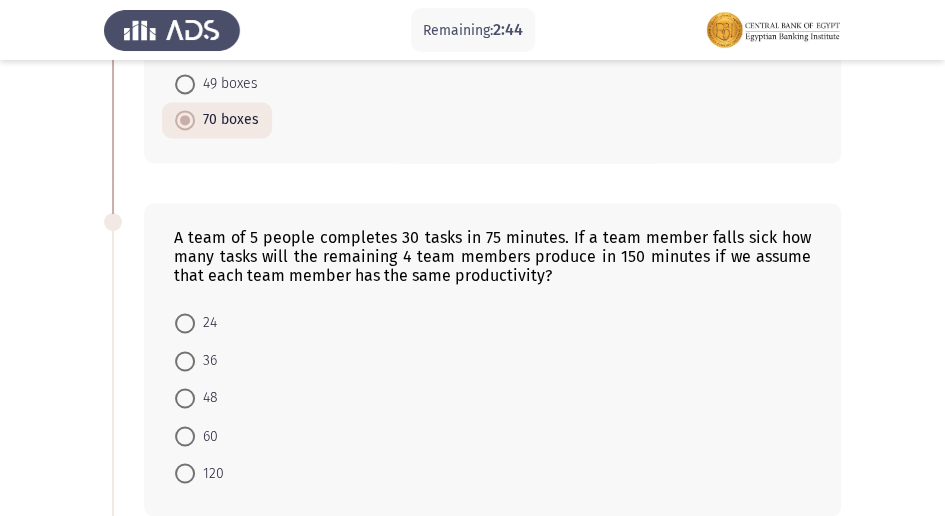 click at bounding box center (185, 398) 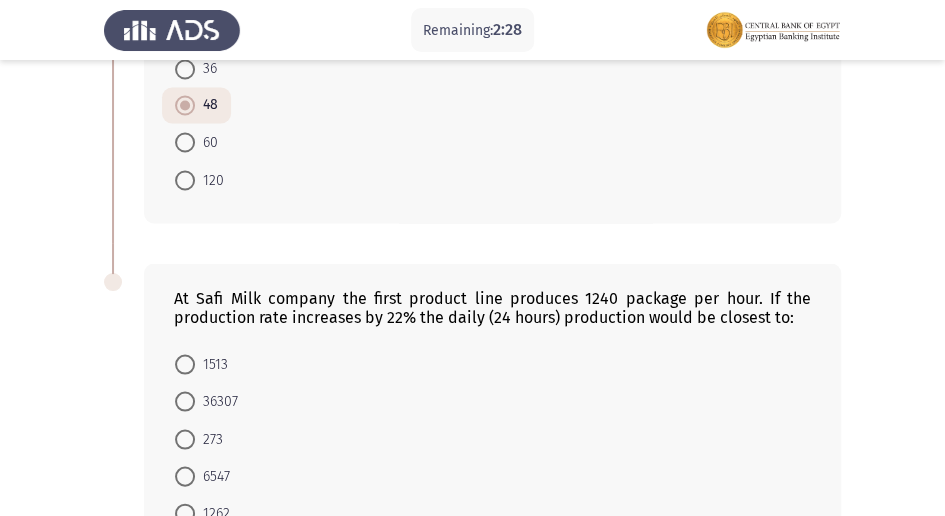scroll, scrollTop: 1400, scrollLeft: 0, axis: vertical 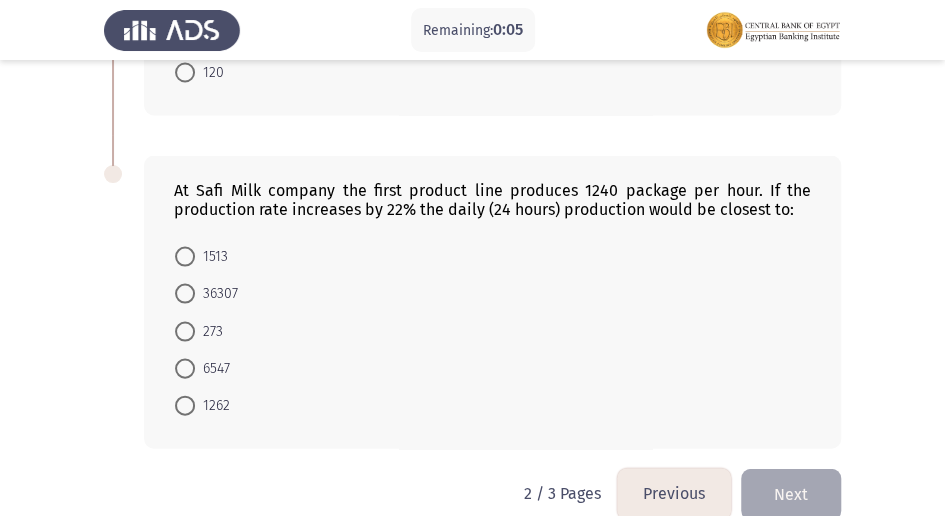 click at bounding box center (185, 293) 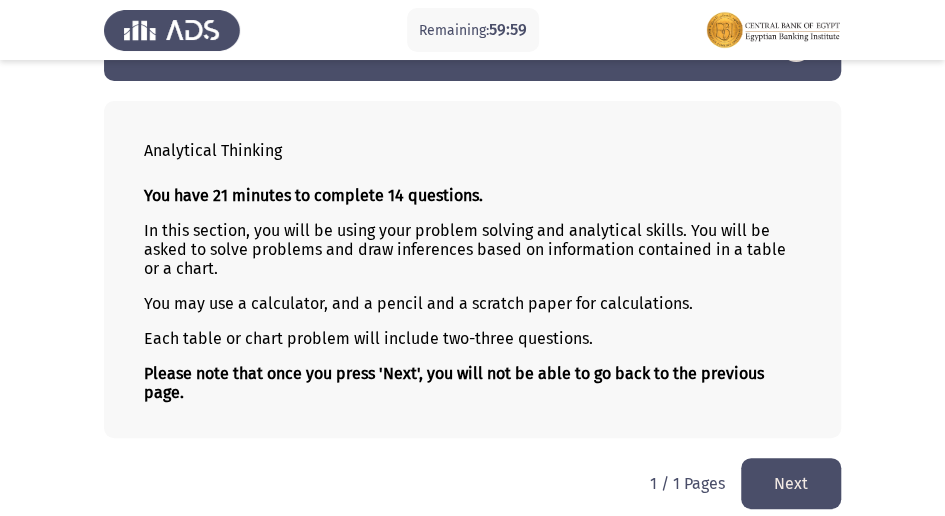 scroll, scrollTop: 77, scrollLeft: 0, axis: vertical 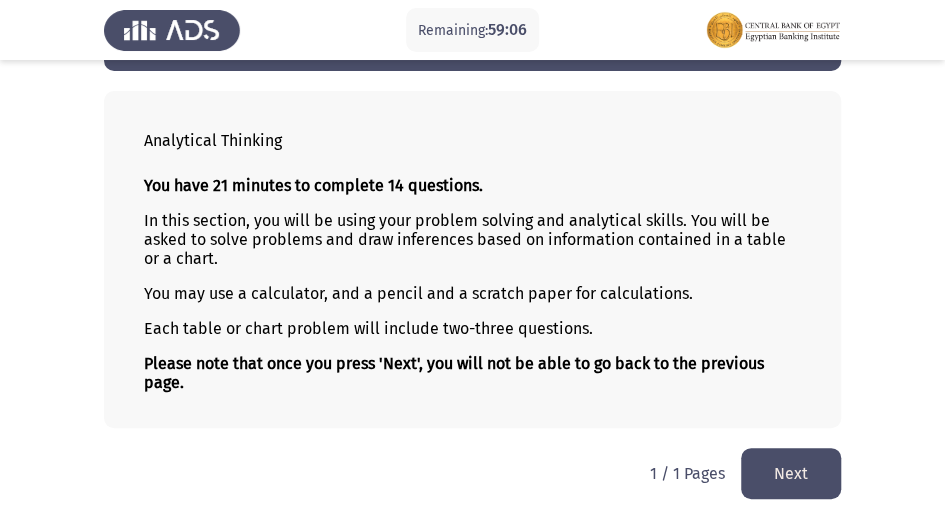 click on "Next" 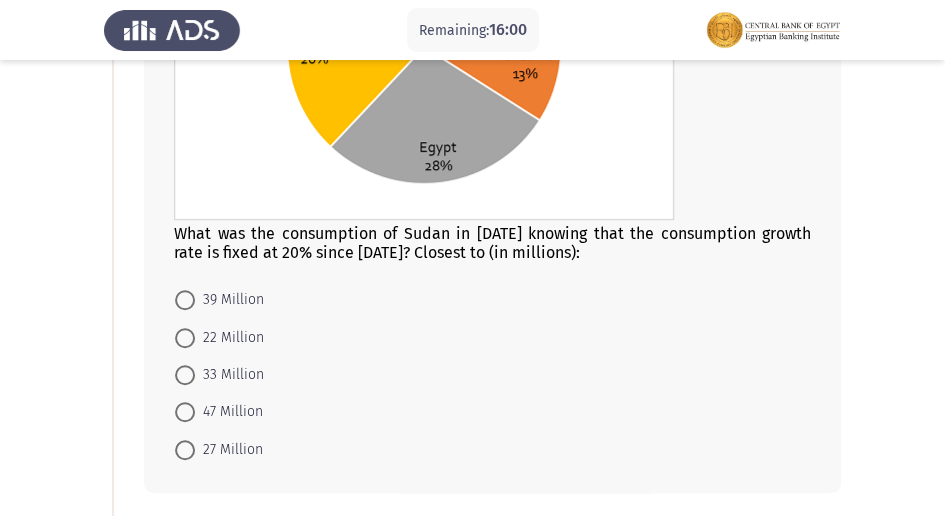 scroll, scrollTop: 333, scrollLeft: 0, axis: vertical 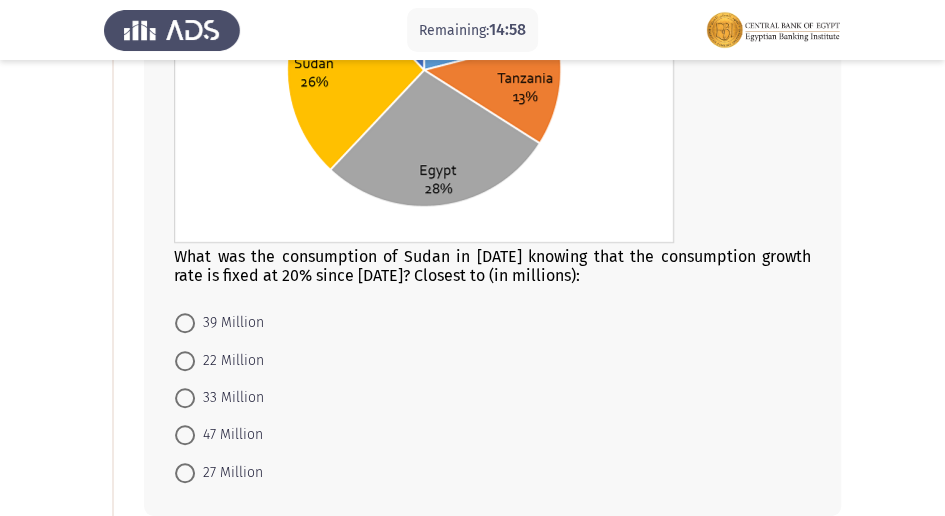 click at bounding box center (185, 398) 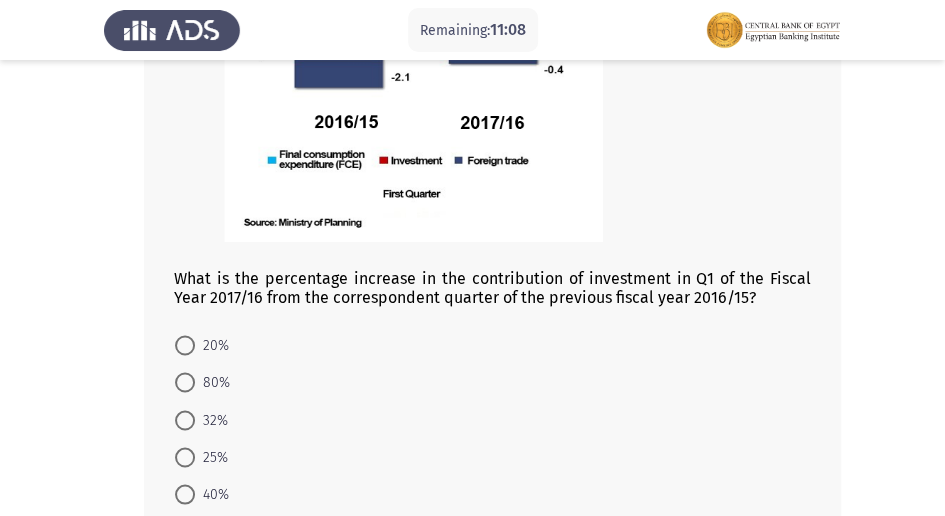 scroll, scrollTop: 1133, scrollLeft: 0, axis: vertical 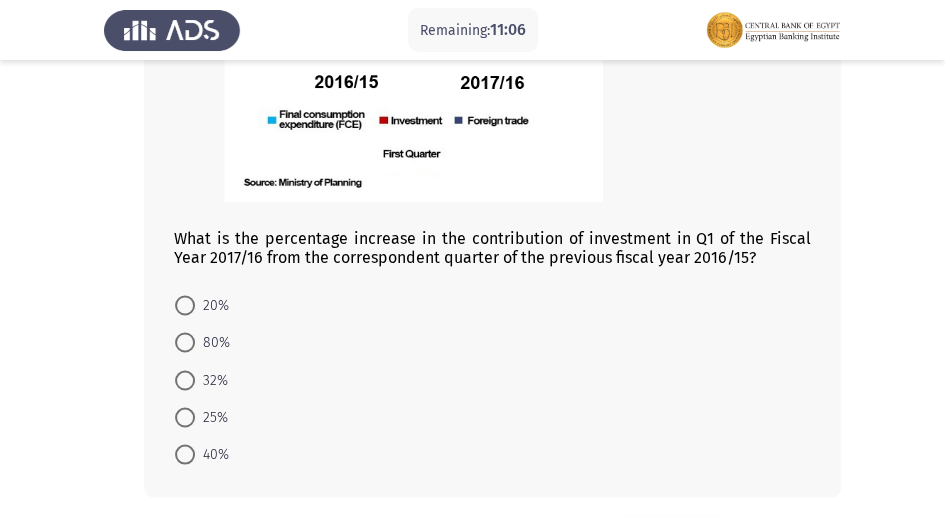 click at bounding box center (185, 417) 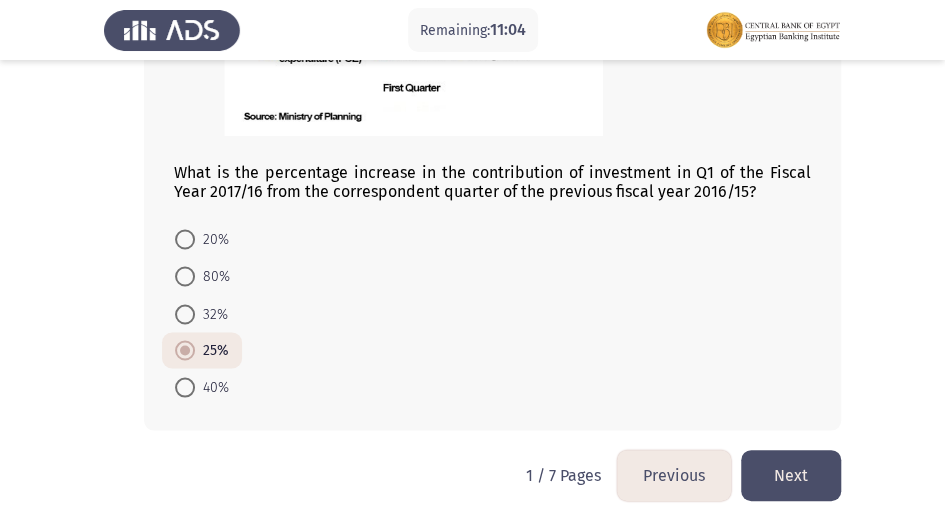 scroll, scrollTop: 1075, scrollLeft: 0, axis: vertical 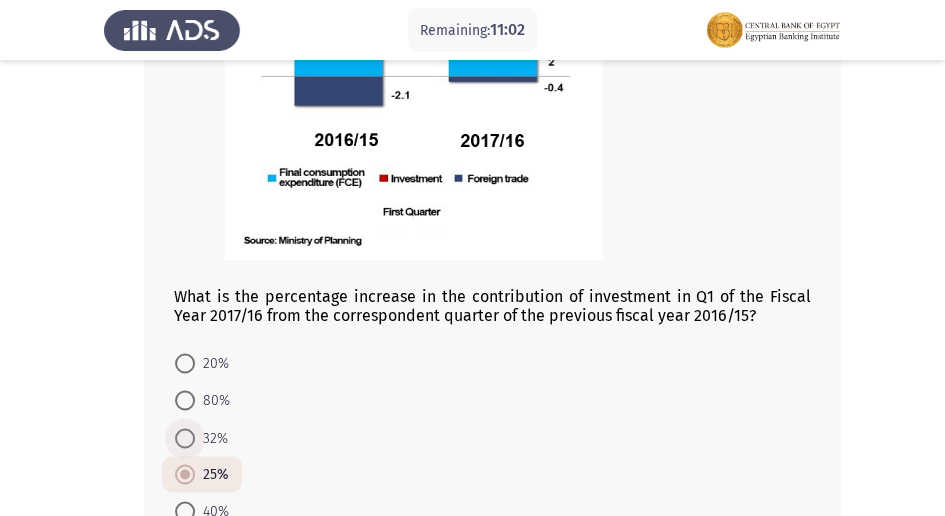 click at bounding box center [185, 438] 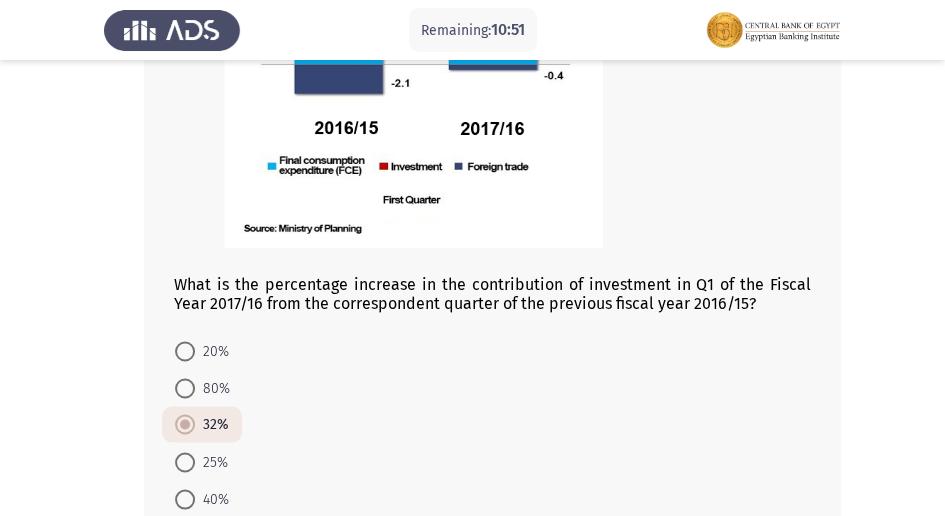 scroll, scrollTop: 1208, scrollLeft: 0, axis: vertical 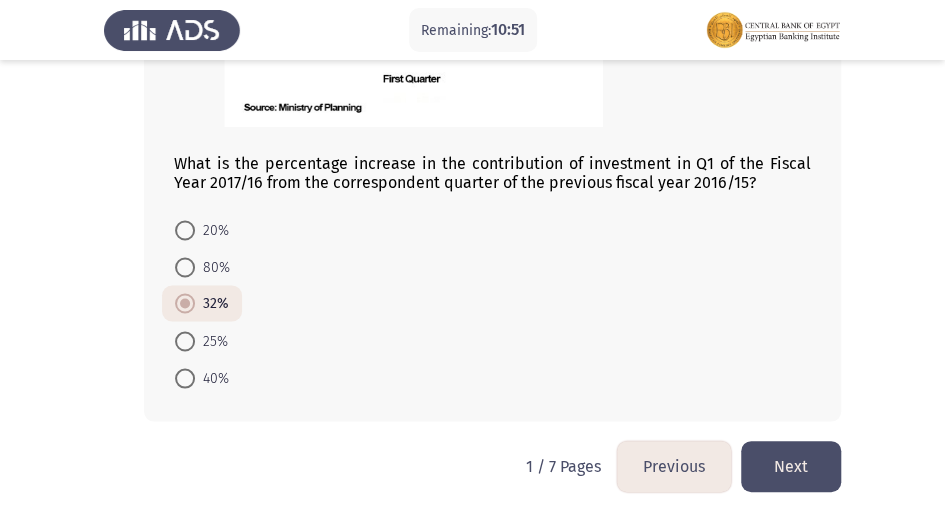 click on "Next" 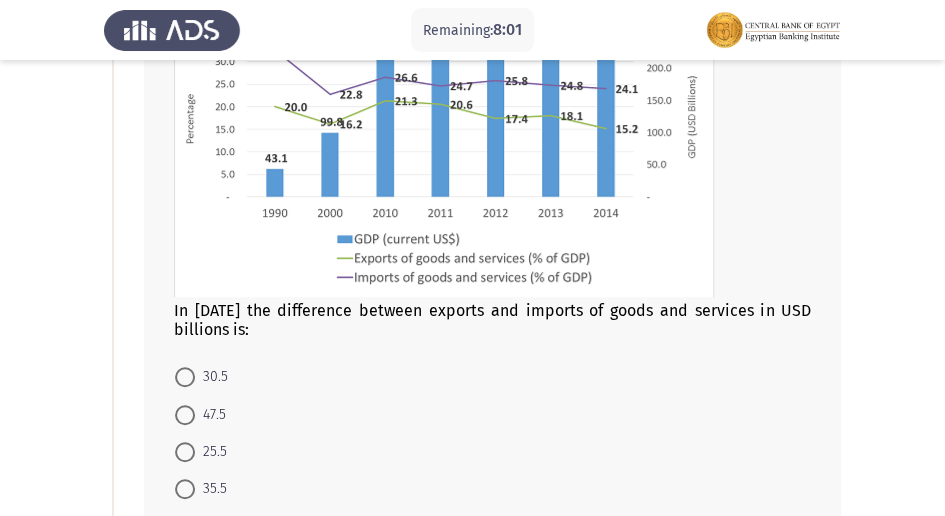 scroll, scrollTop: 313, scrollLeft: 0, axis: vertical 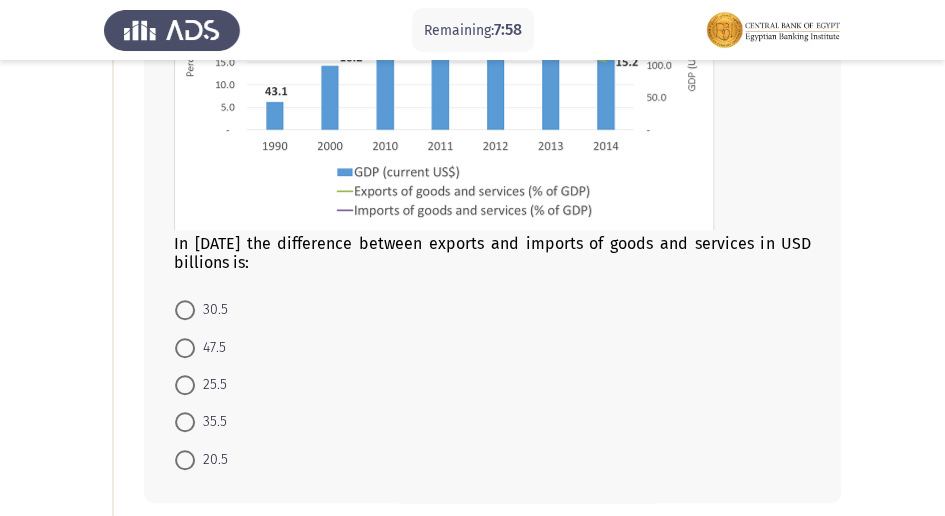click at bounding box center (185, 460) 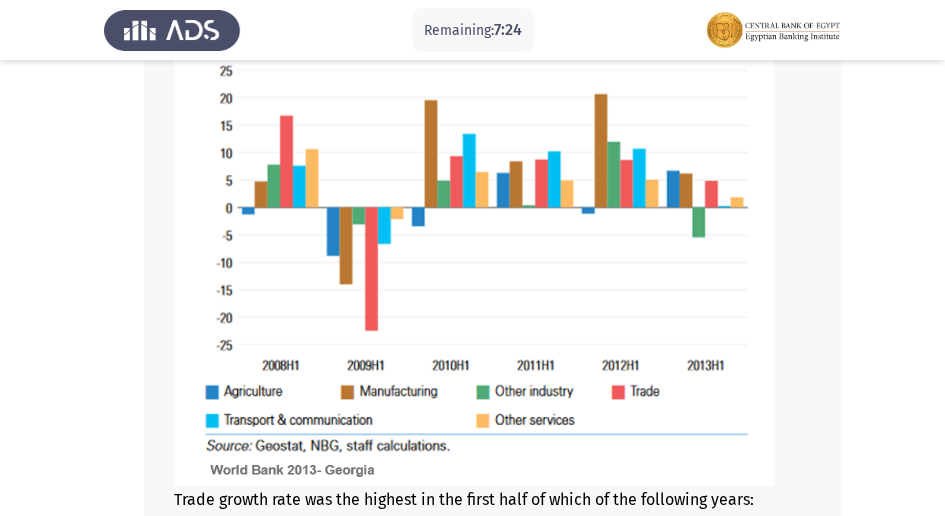scroll, scrollTop: 913, scrollLeft: 0, axis: vertical 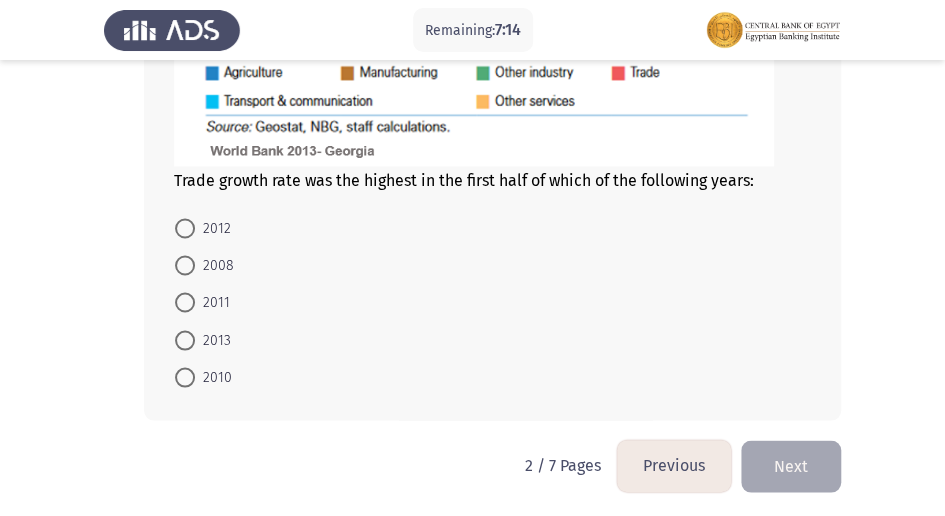 click at bounding box center [185, 265] 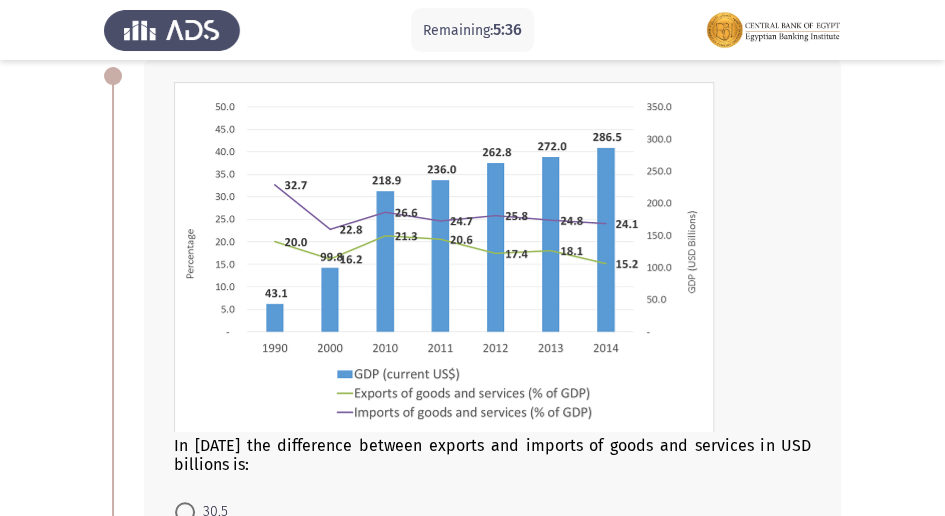 scroll, scrollTop: 378, scrollLeft: 0, axis: vertical 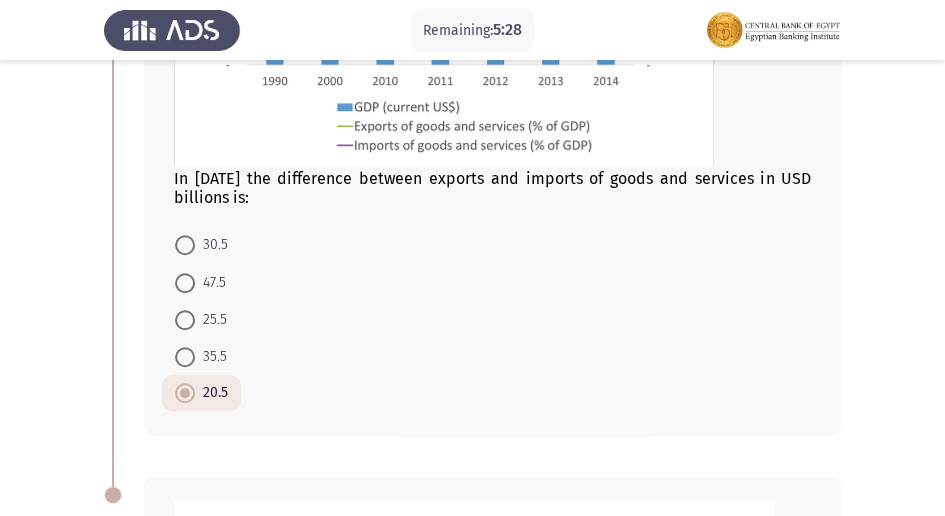 click at bounding box center (185, 245) 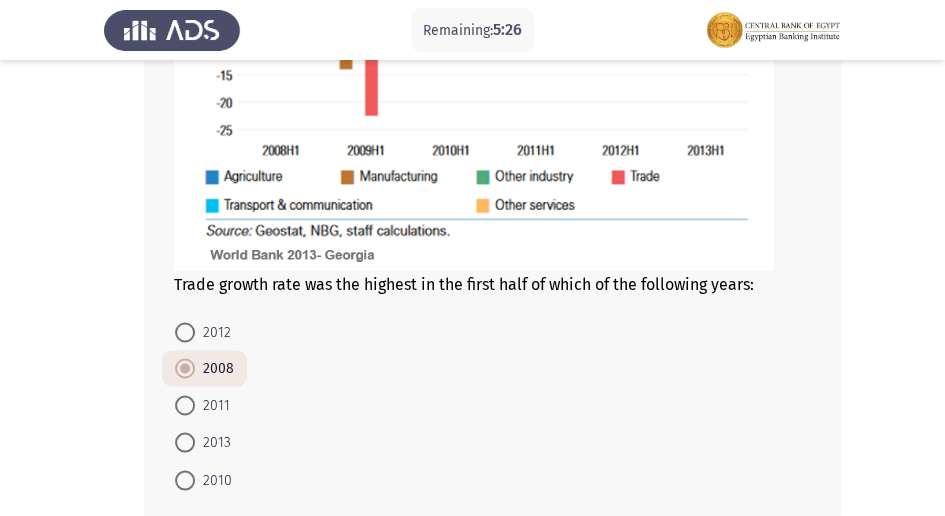 scroll, scrollTop: 1244, scrollLeft: 0, axis: vertical 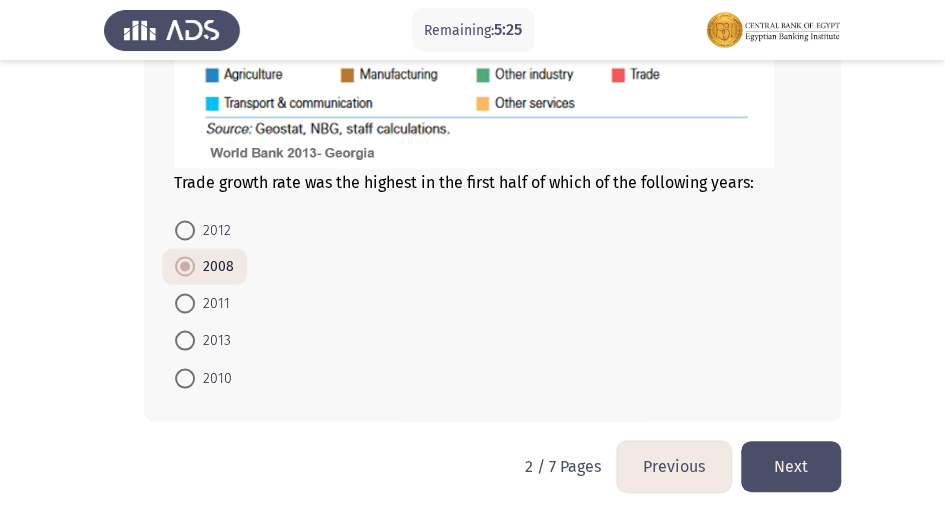 click on "Next" 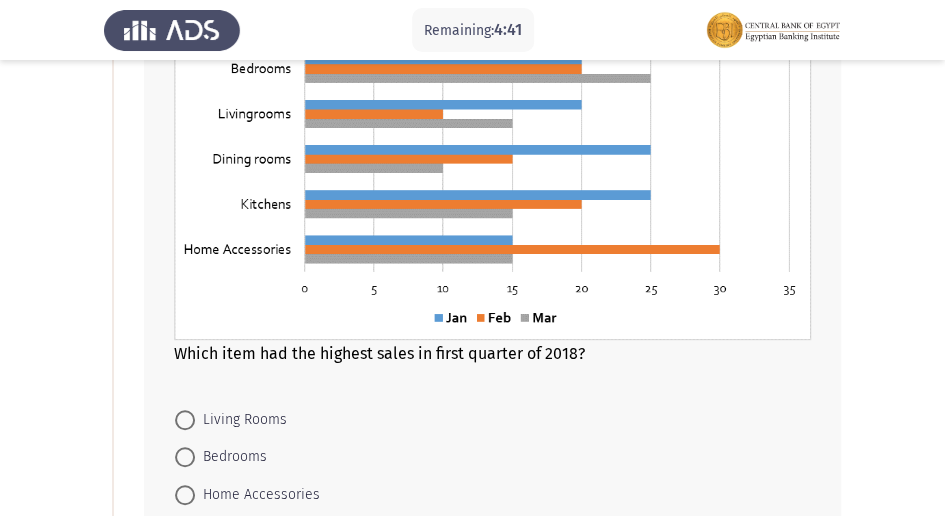 scroll, scrollTop: 333, scrollLeft: 0, axis: vertical 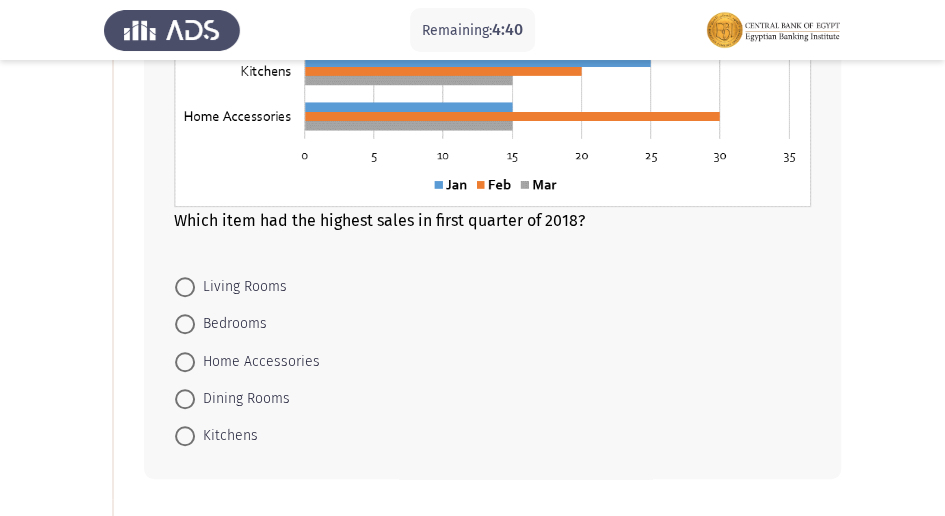click at bounding box center (185, 362) 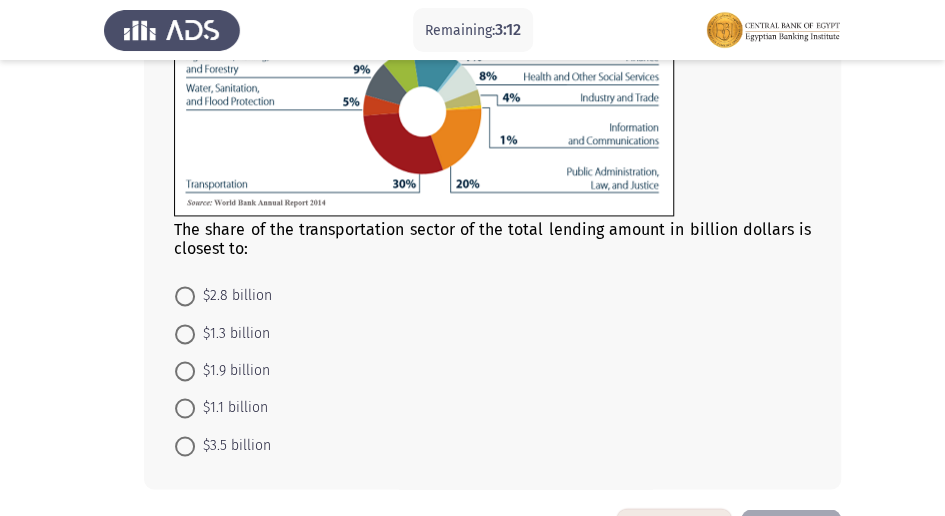 scroll, scrollTop: 933, scrollLeft: 0, axis: vertical 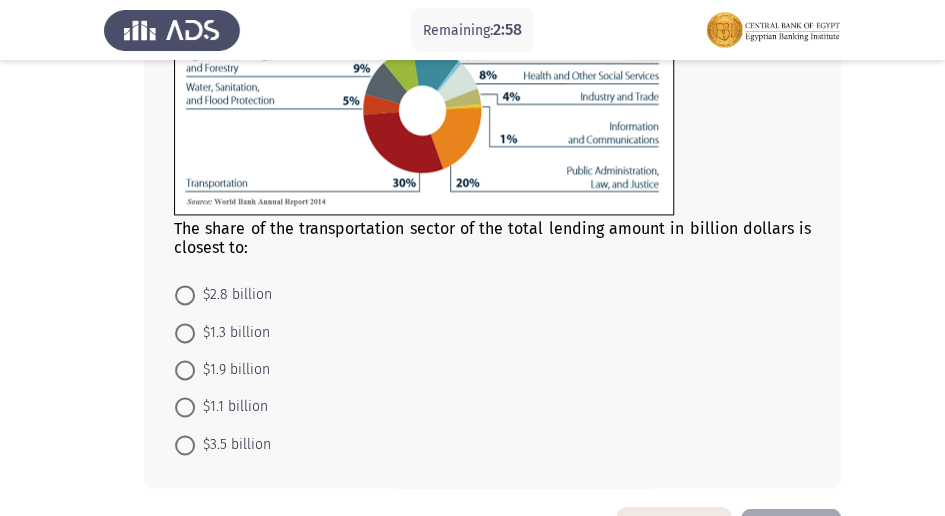click at bounding box center (185, 370) 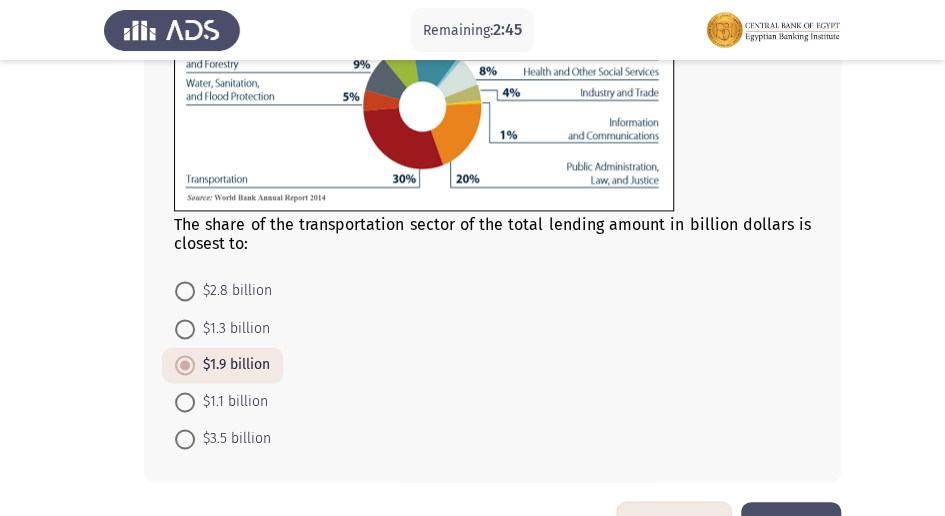 scroll, scrollTop: 998, scrollLeft: 0, axis: vertical 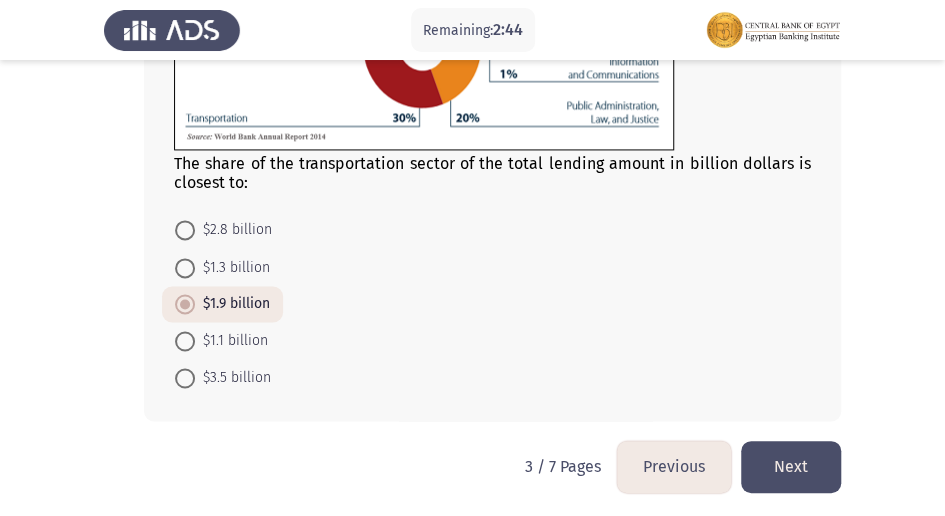 click on "Next" 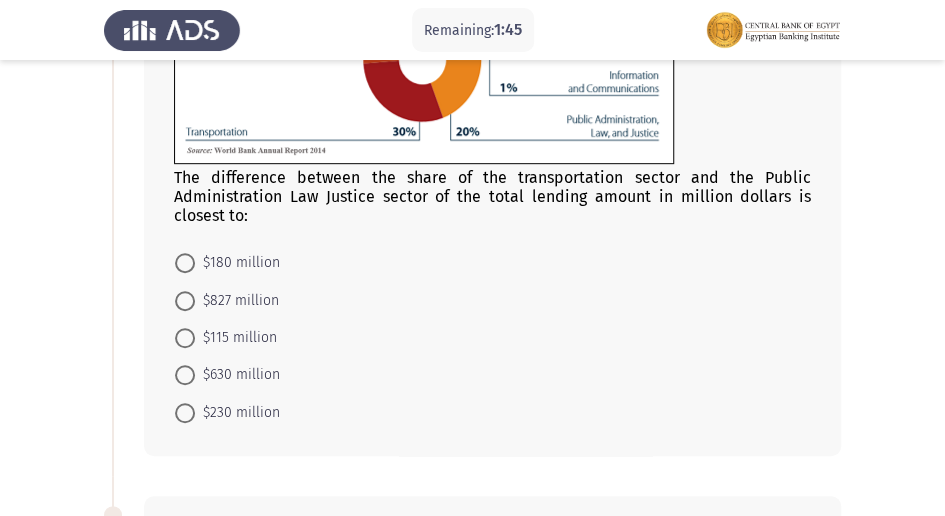 scroll, scrollTop: 333, scrollLeft: 0, axis: vertical 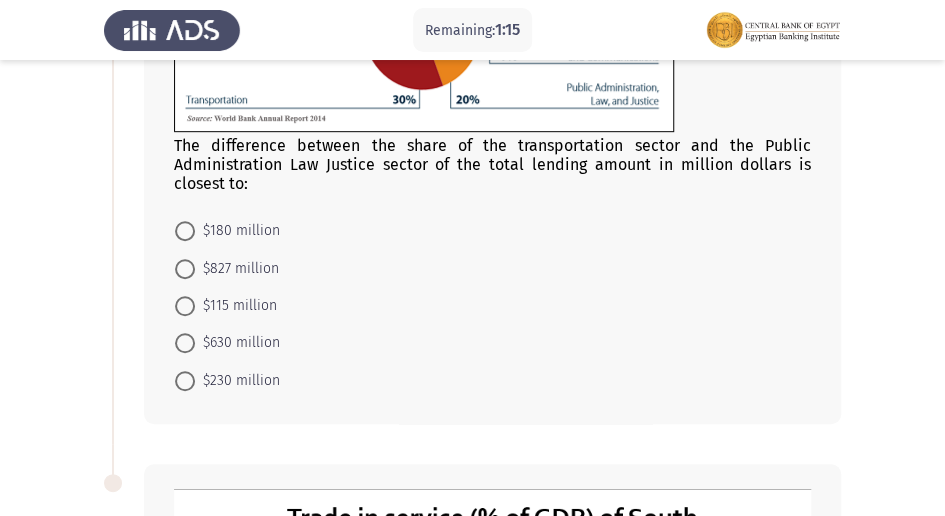 click at bounding box center (185, 343) 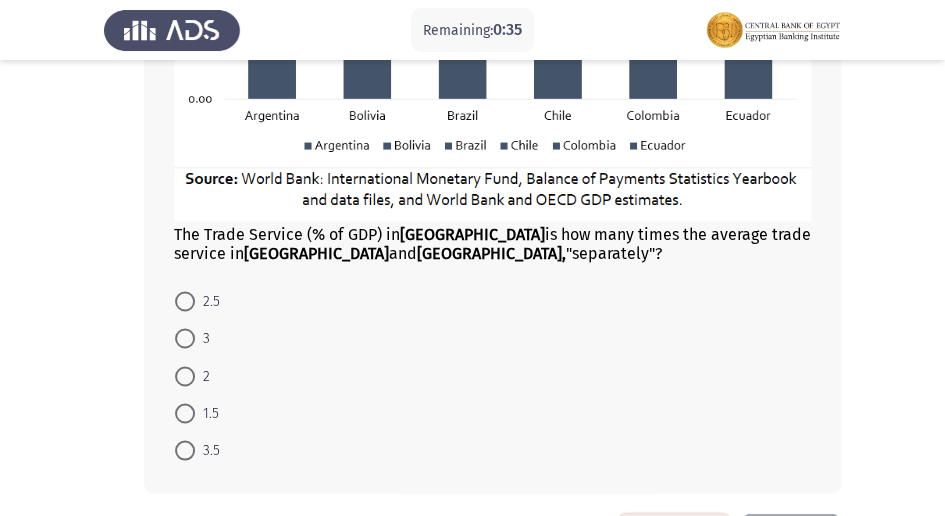 scroll, scrollTop: 1133, scrollLeft: 0, axis: vertical 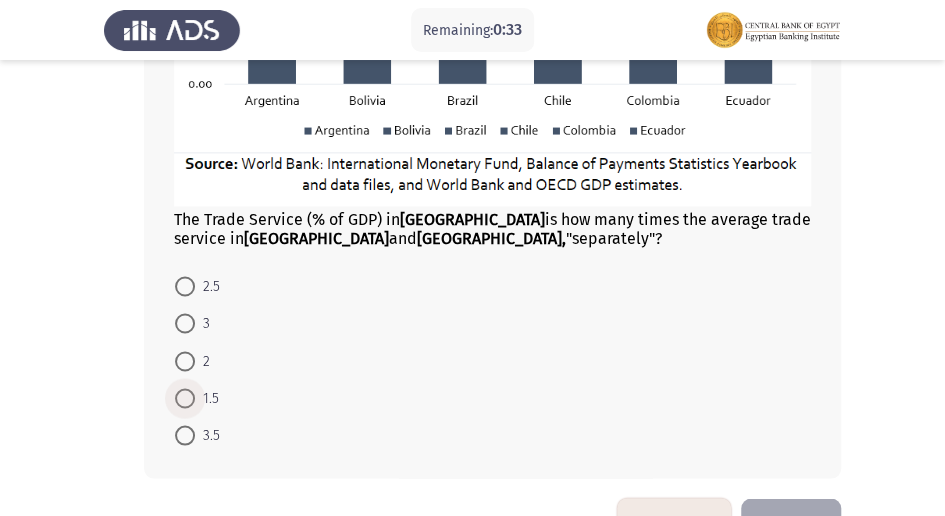 click at bounding box center (185, 398) 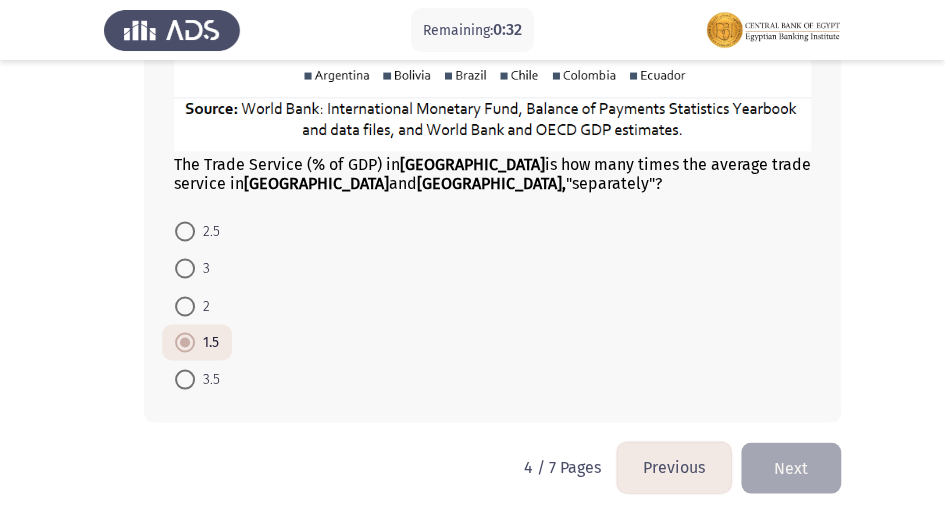 scroll, scrollTop: 1189, scrollLeft: 0, axis: vertical 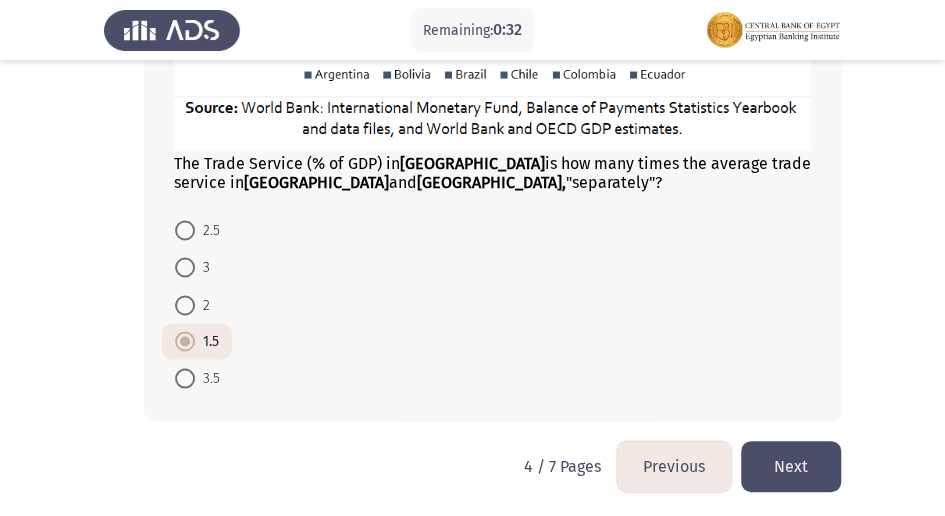 click on "Next" 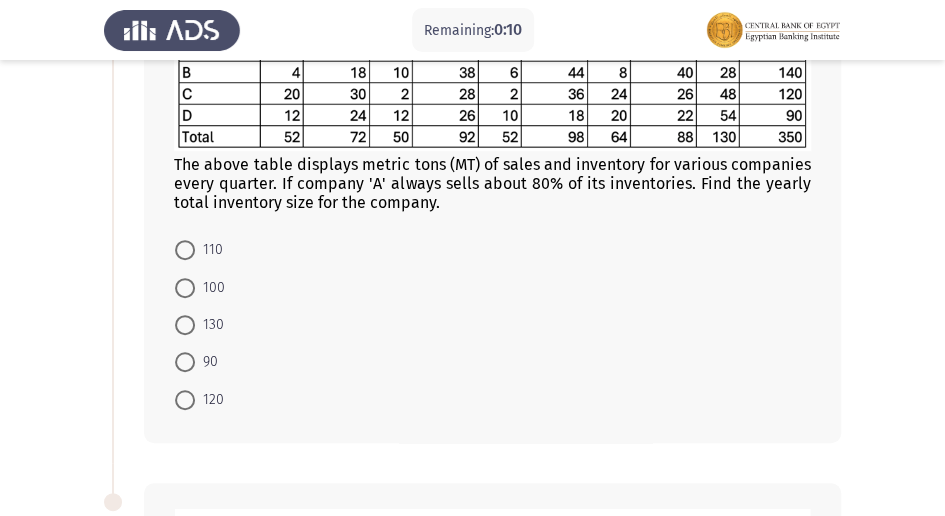 scroll, scrollTop: 133, scrollLeft: 0, axis: vertical 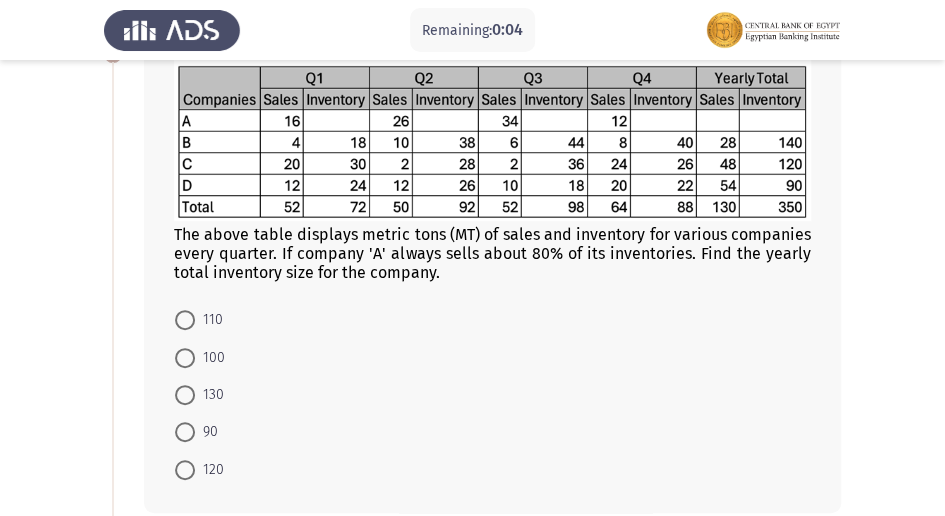 click on "90" at bounding box center [206, 432] 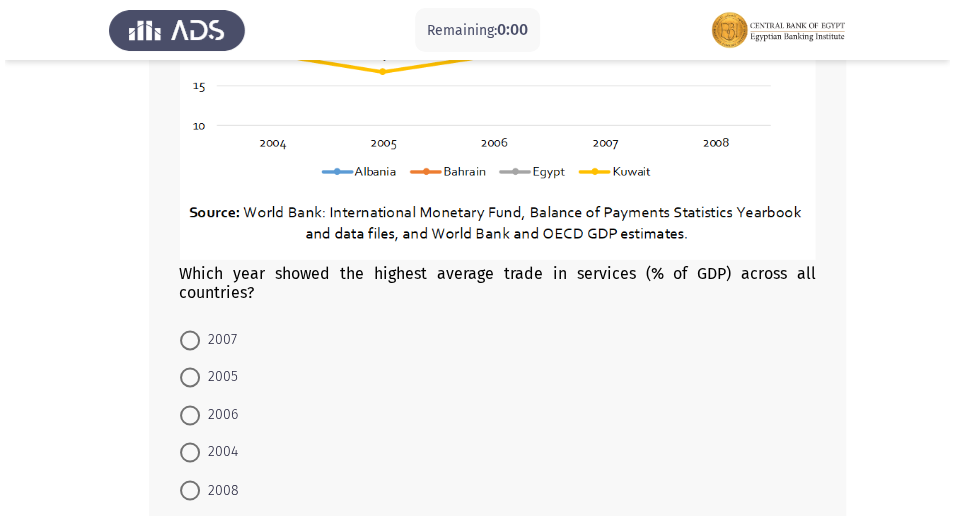 scroll, scrollTop: 0, scrollLeft: 0, axis: both 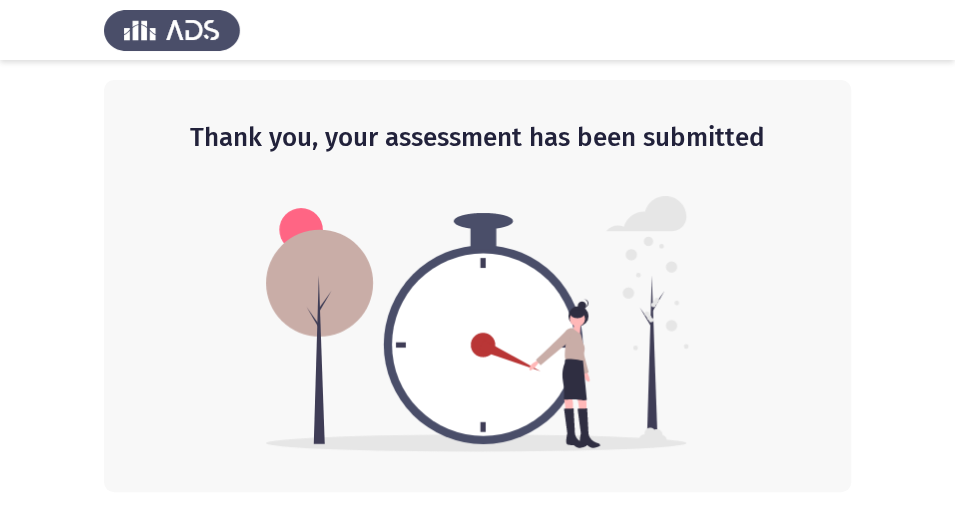 click on "Thank you, your assessment has been submitted" 